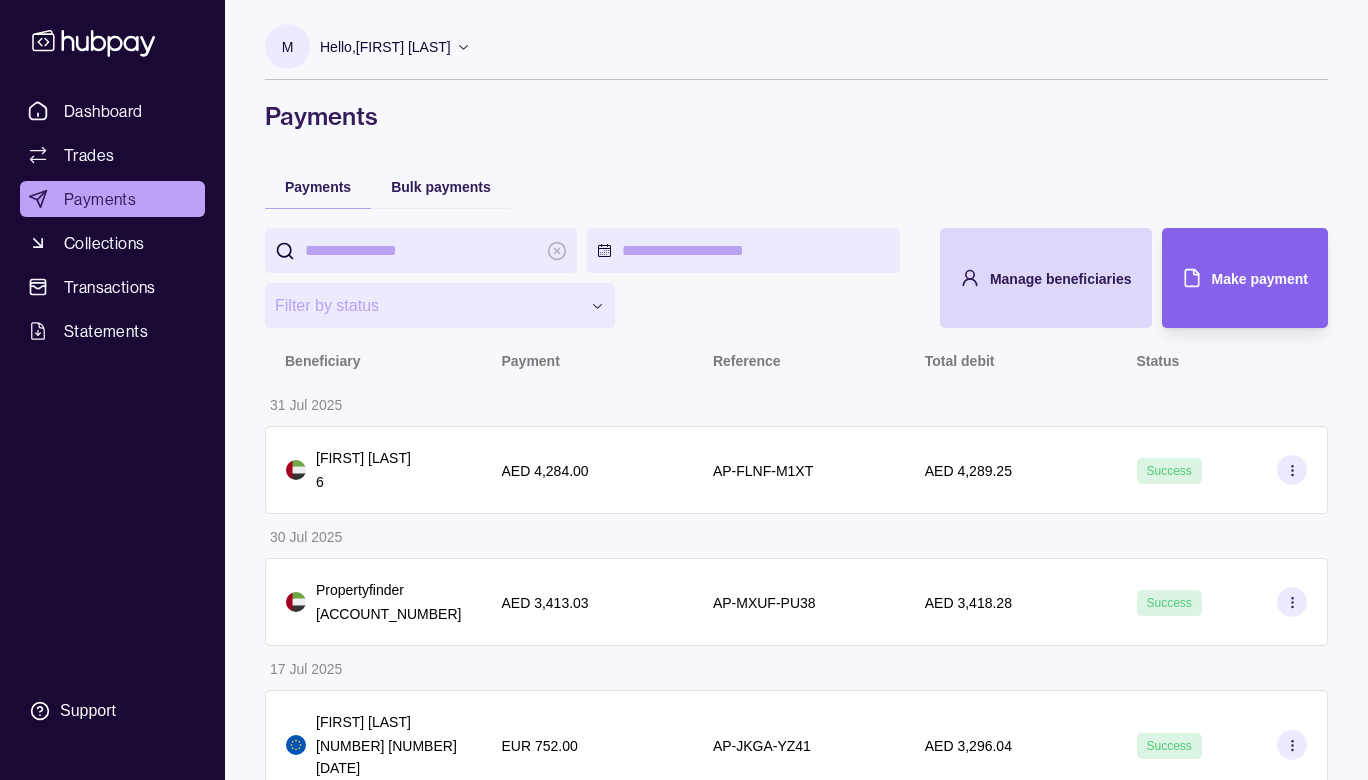 scroll, scrollTop: 0, scrollLeft: 0, axis: both 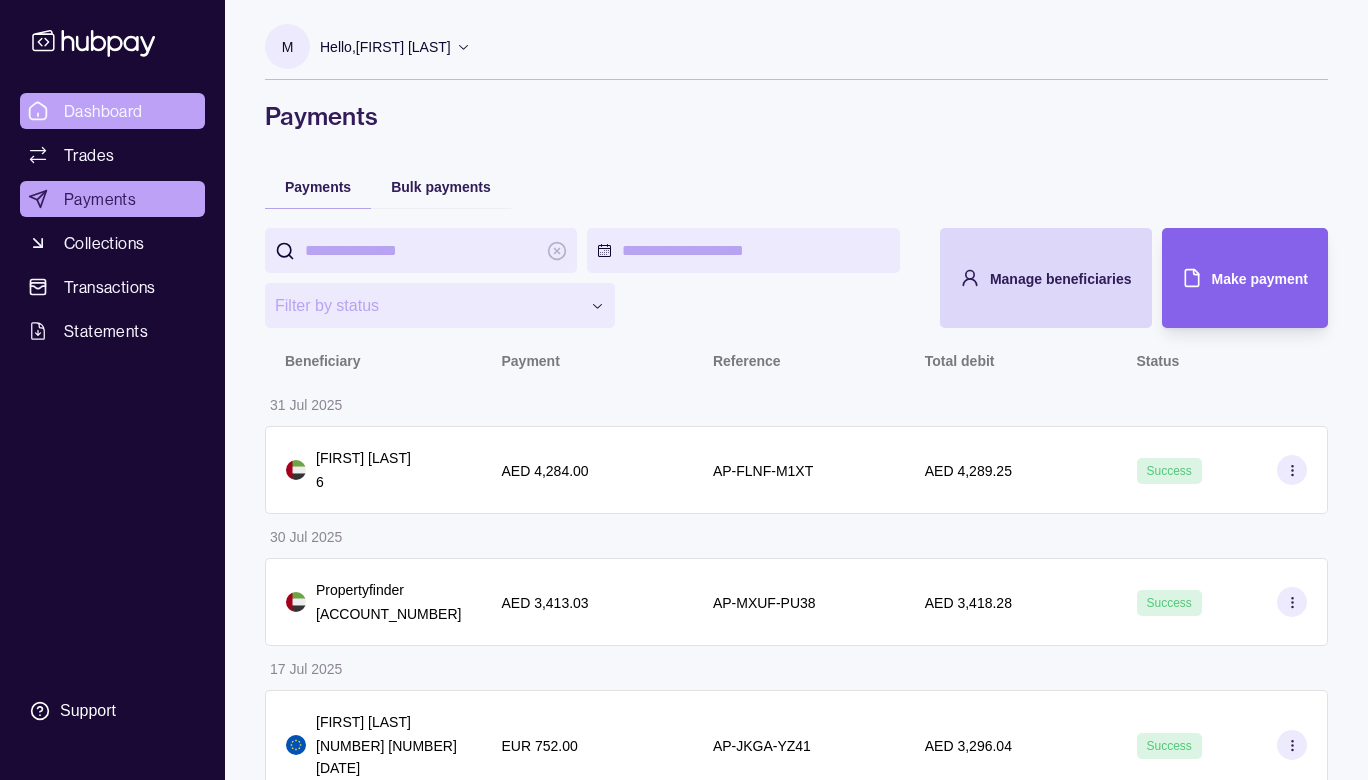 click on "Dashboard" at bounding box center (103, 111) 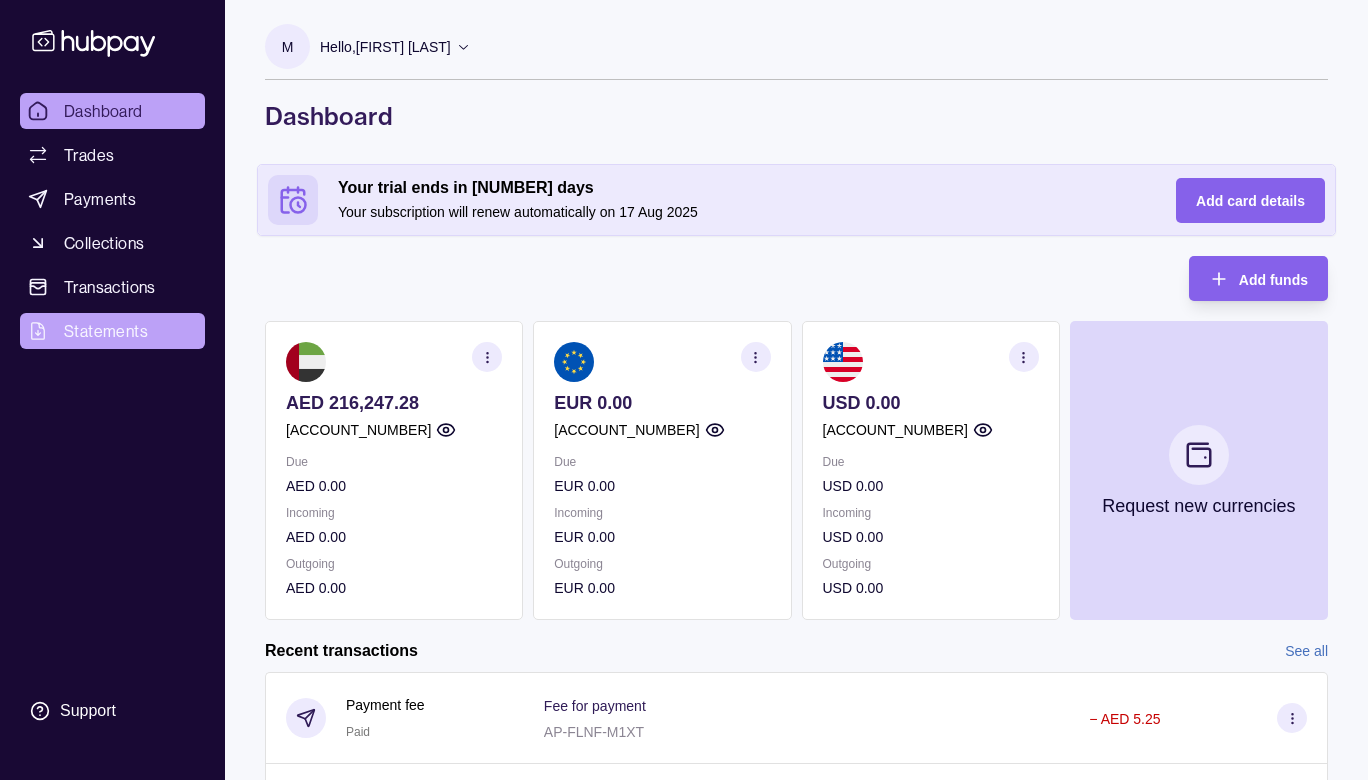 click on "Statements" at bounding box center [106, 331] 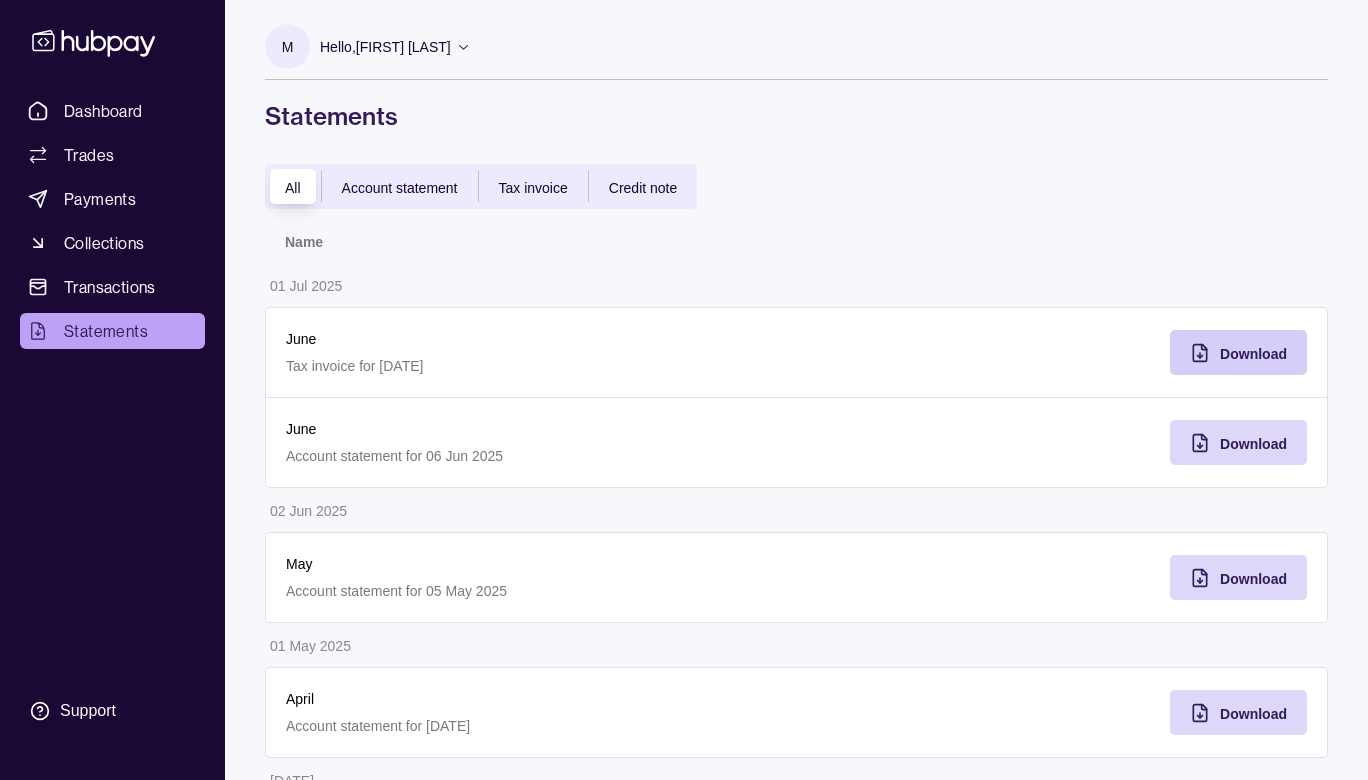 click on "Download" at bounding box center [1253, 354] 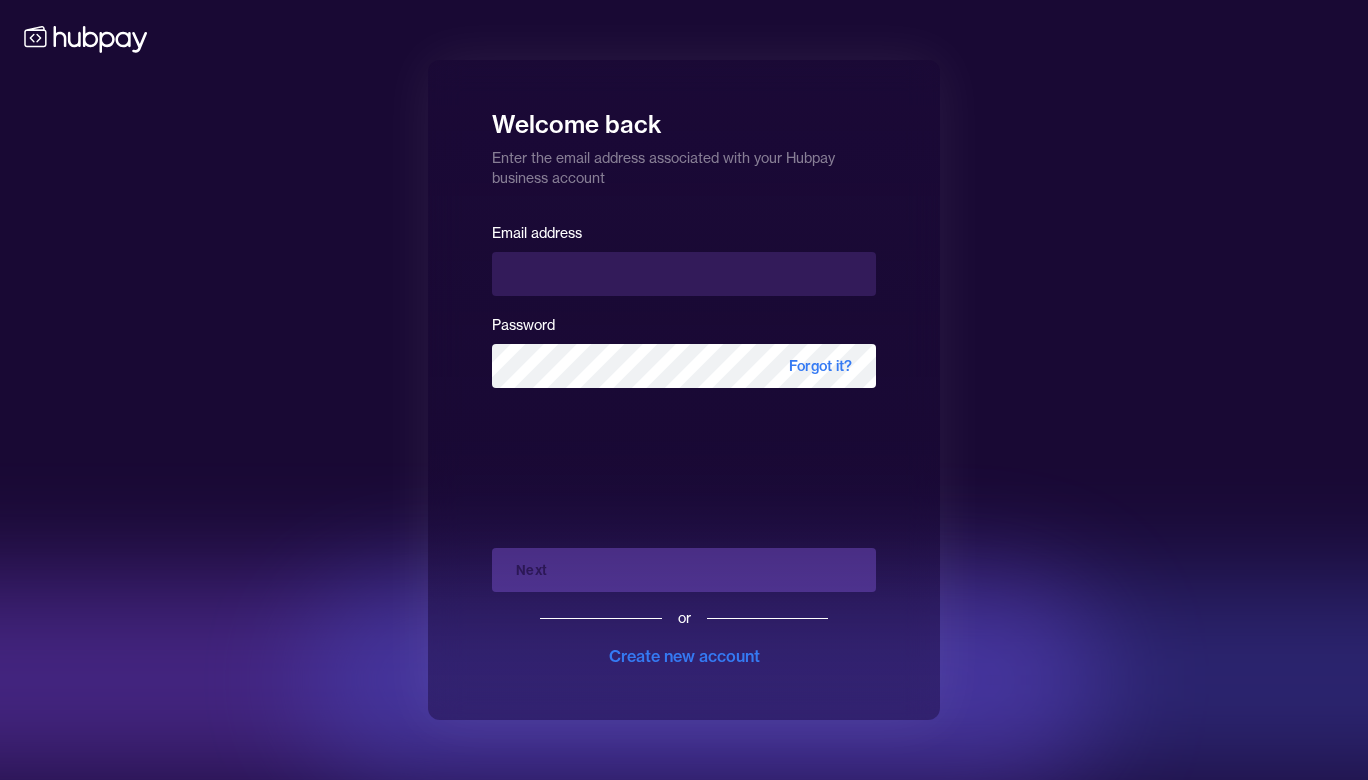type on "**********" 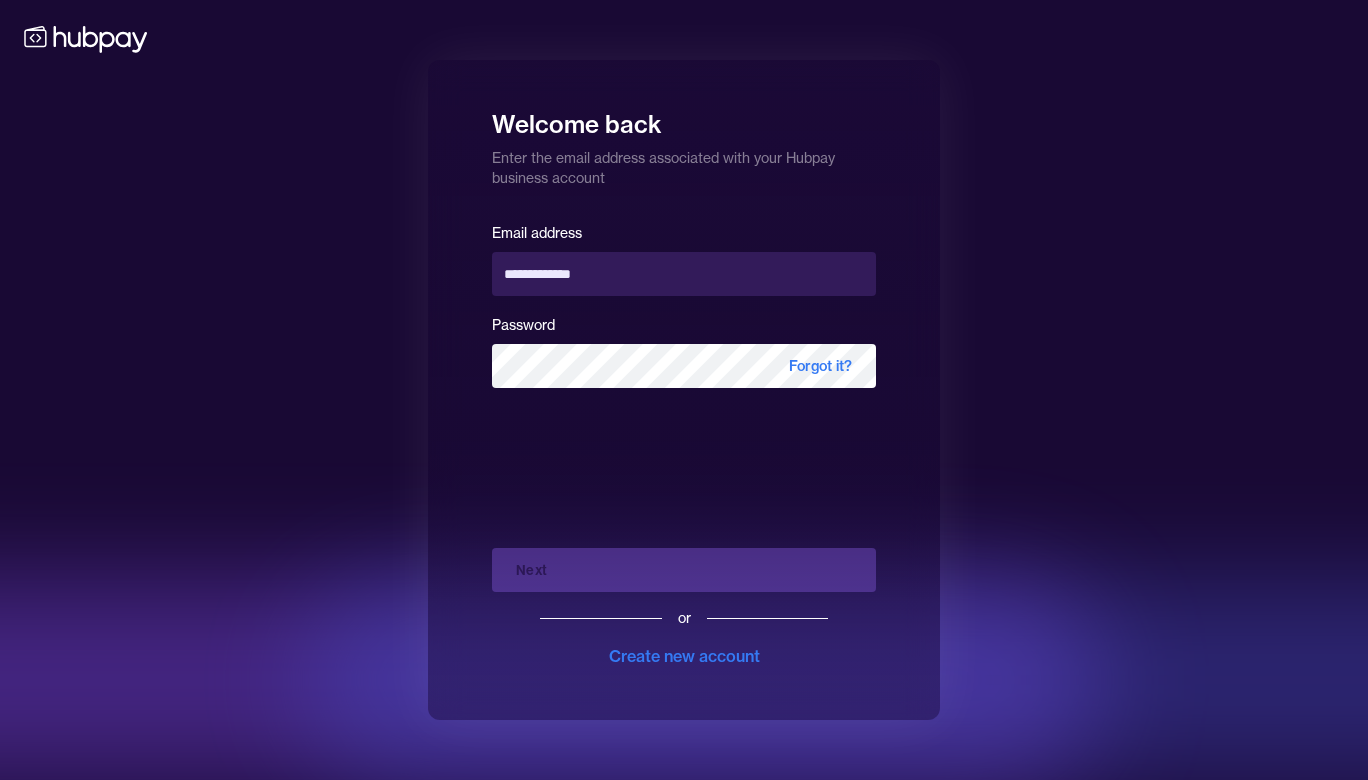 click on "Next or Create new account" at bounding box center (684, 600) 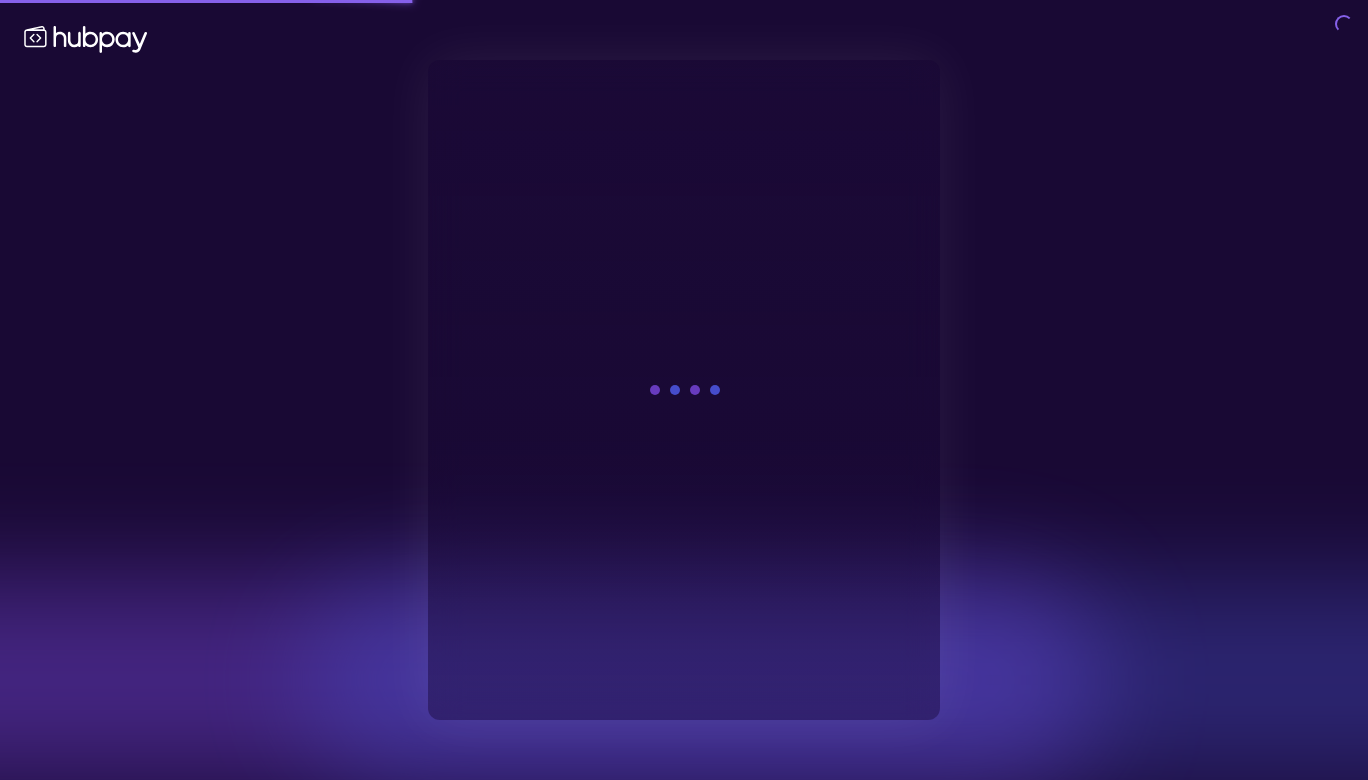 scroll, scrollTop: 0, scrollLeft: 0, axis: both 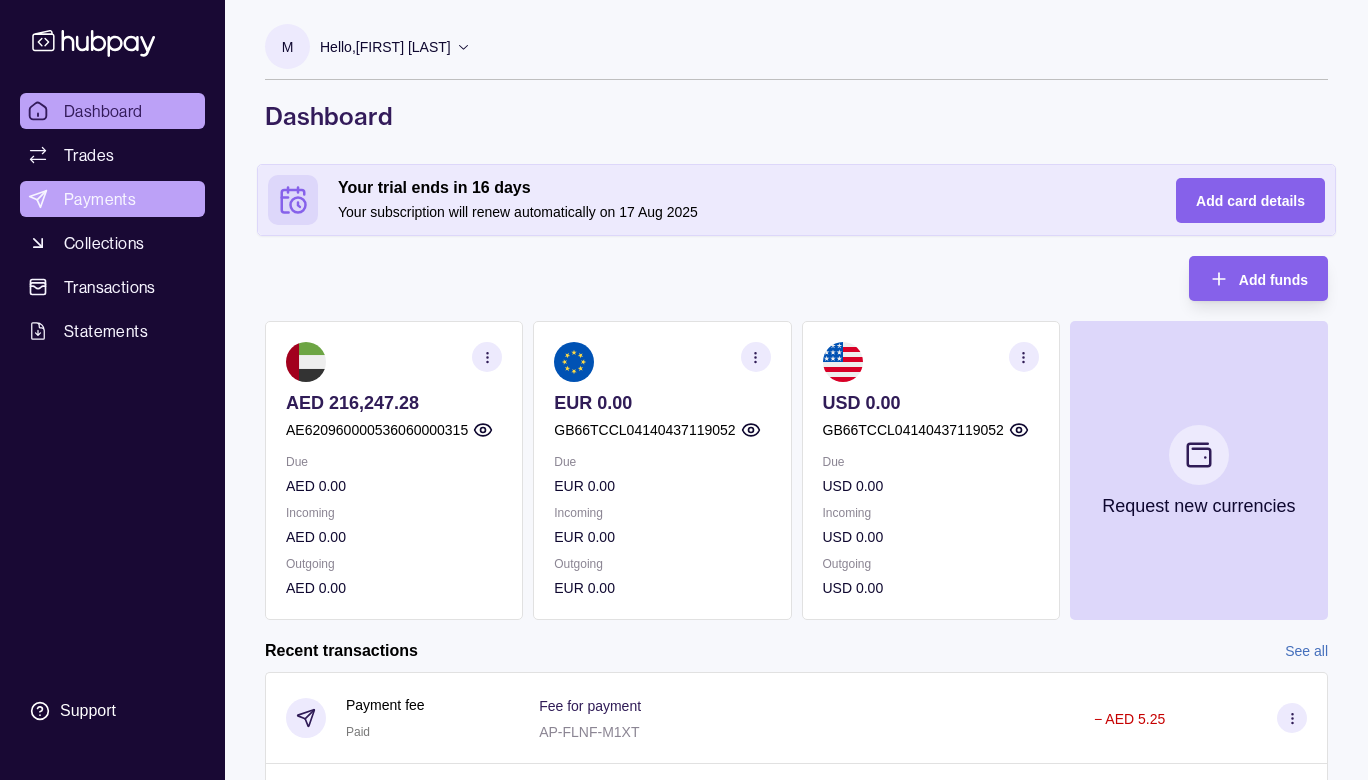 click on "Payments" at bounding box center (100, 199) 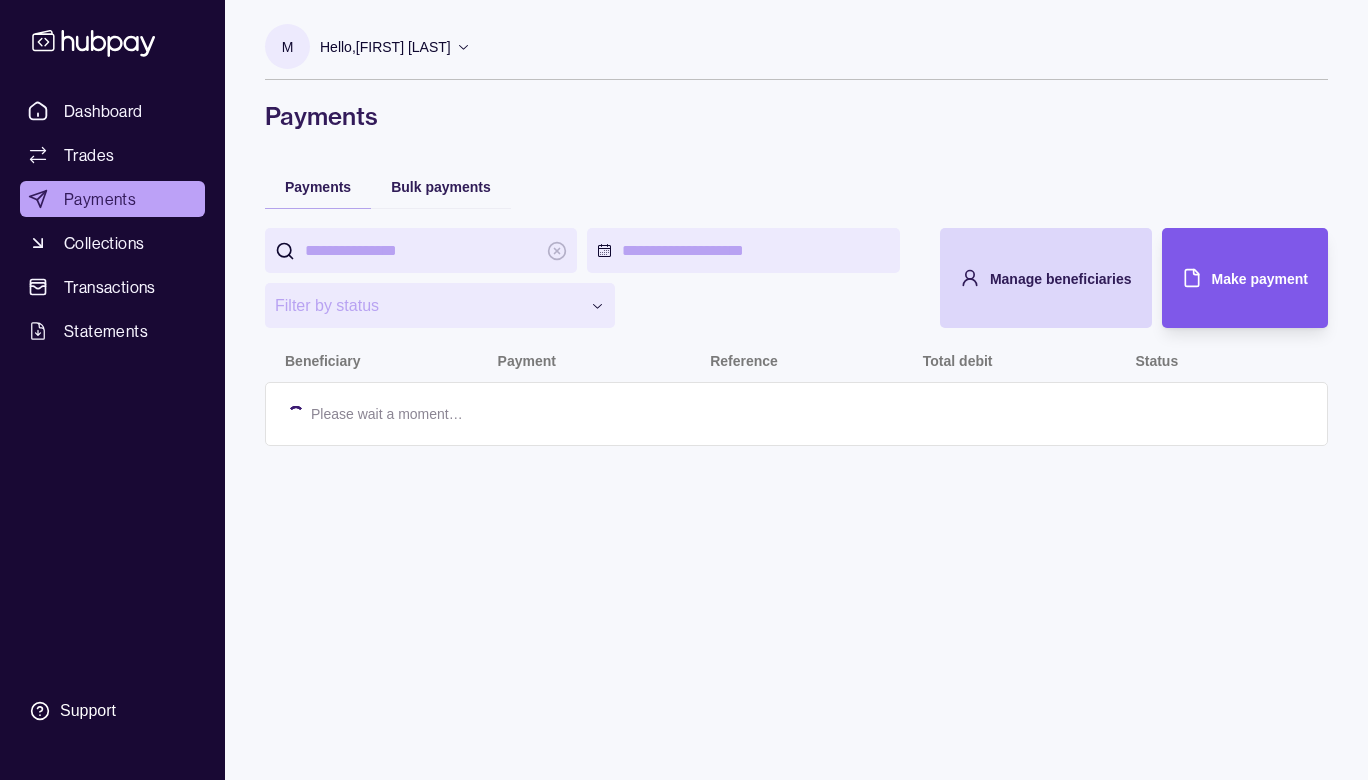 click on "Make payment" at bounding box center (1260, 279) 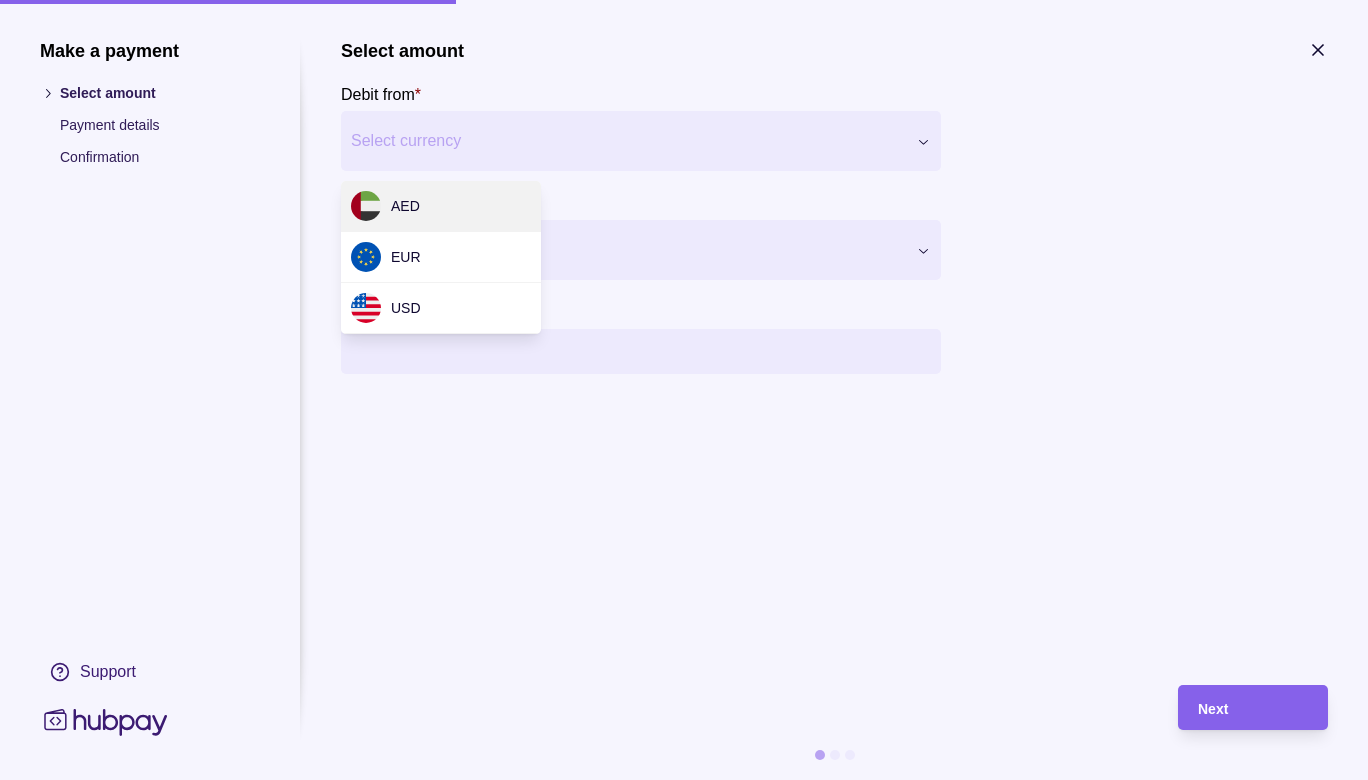 click on "Make a payment Select amount Payment details Confirmation Support Select amount Debit from  * Select currency *** *** *** Pay to  * Select beneficiary Amount  * Payment method  * Select payment method Fee currency  * Select fee currency Next" at bounding box center (684, 2725) 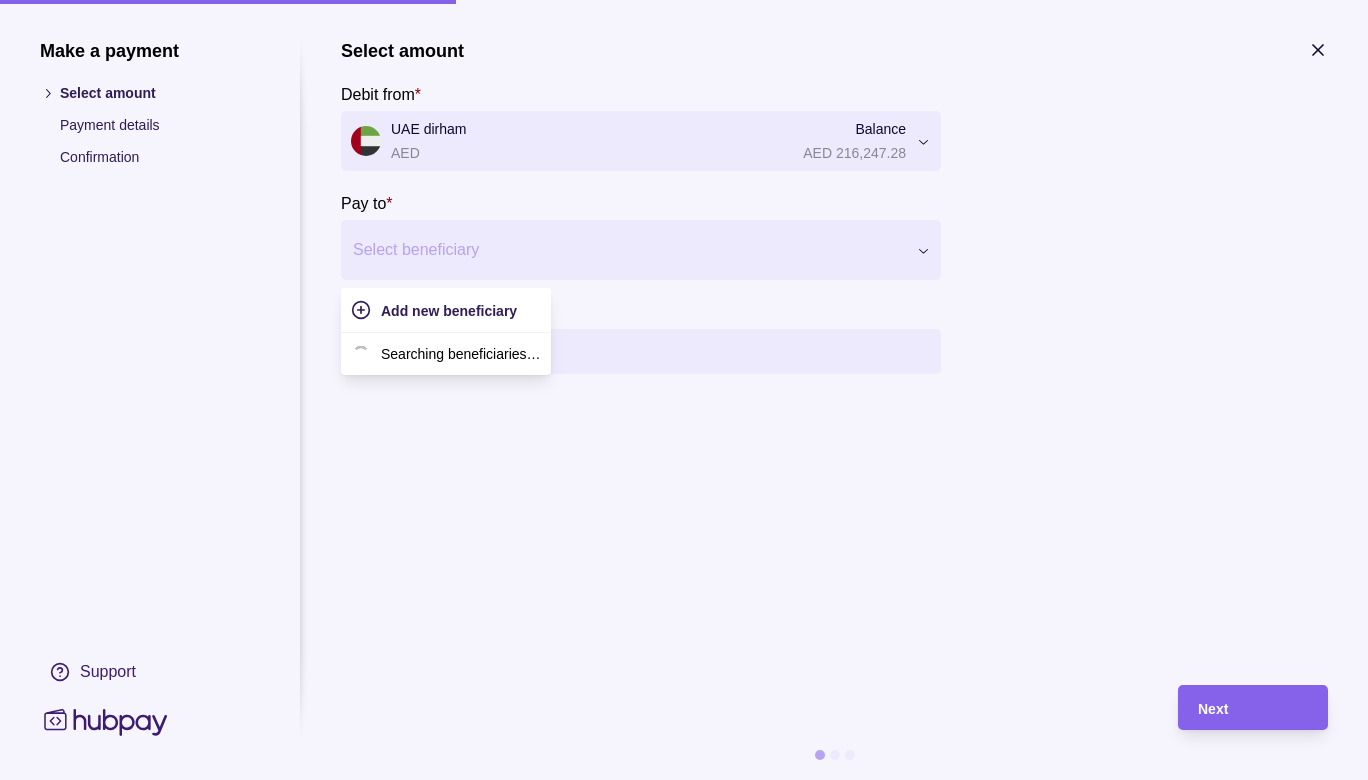 click on "Select beneficiary" at bounding box center [641, 250] 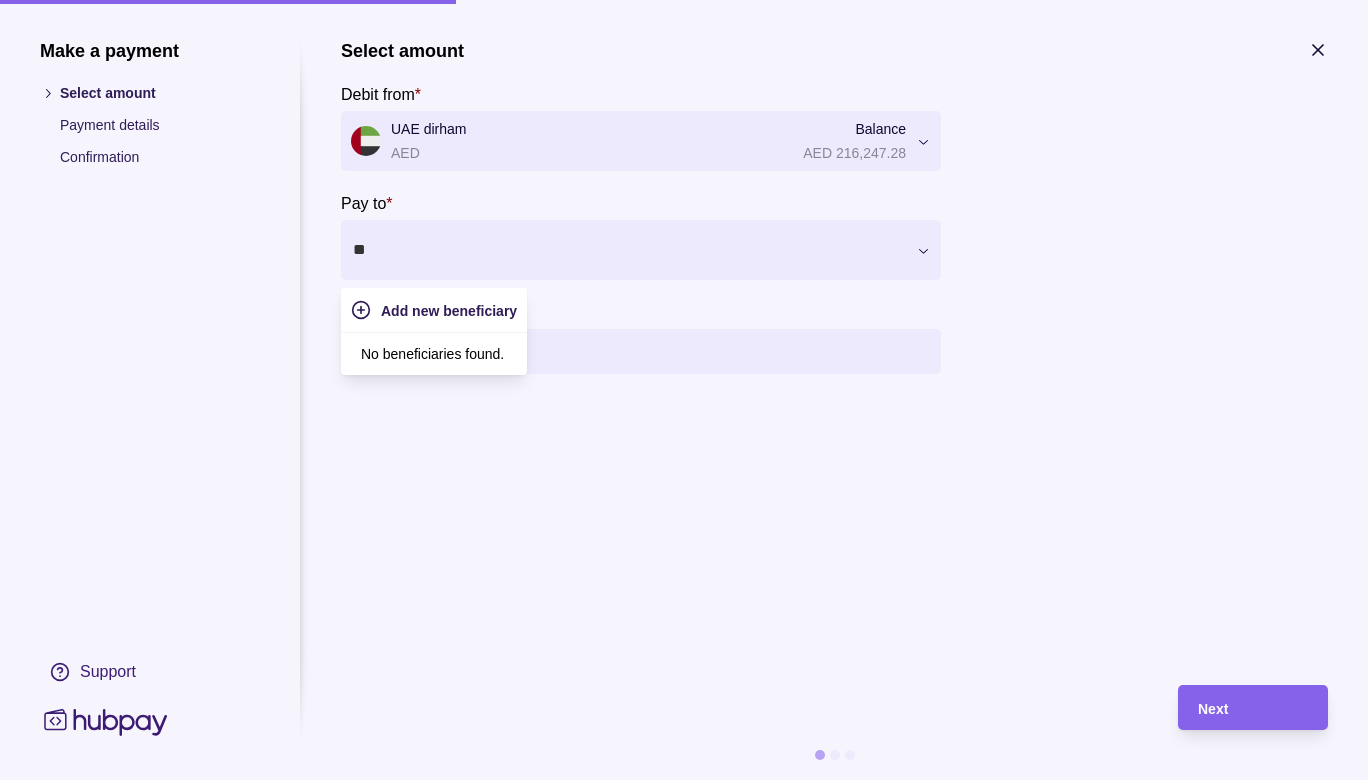type on "*" 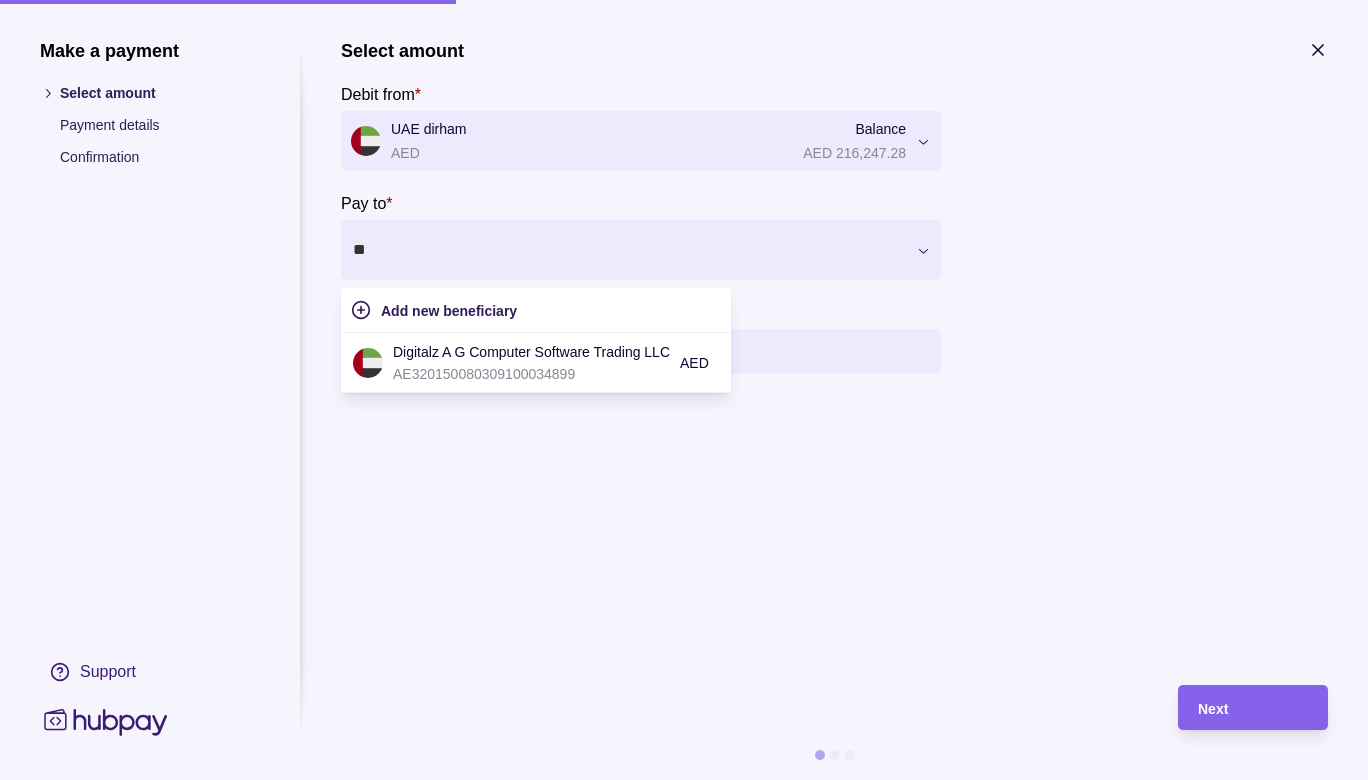 type on "*" 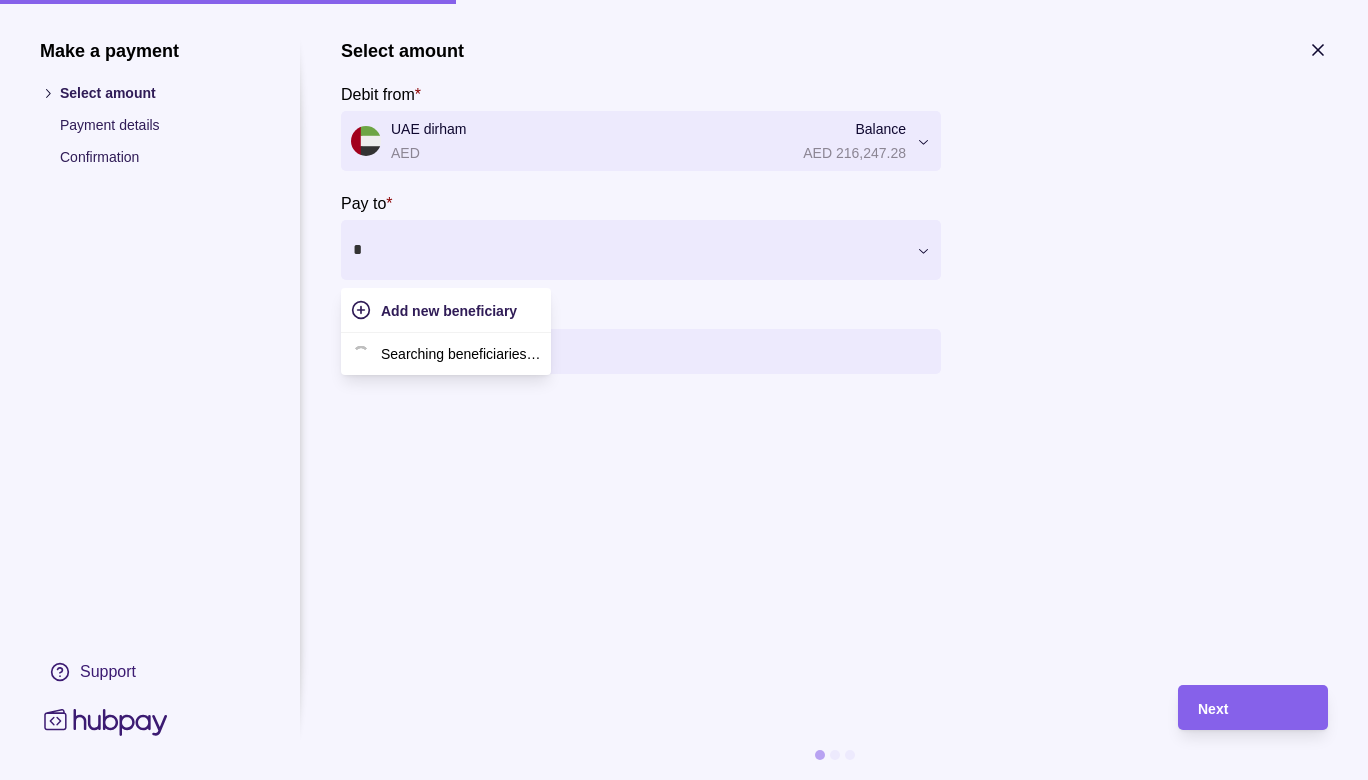 type on "**" 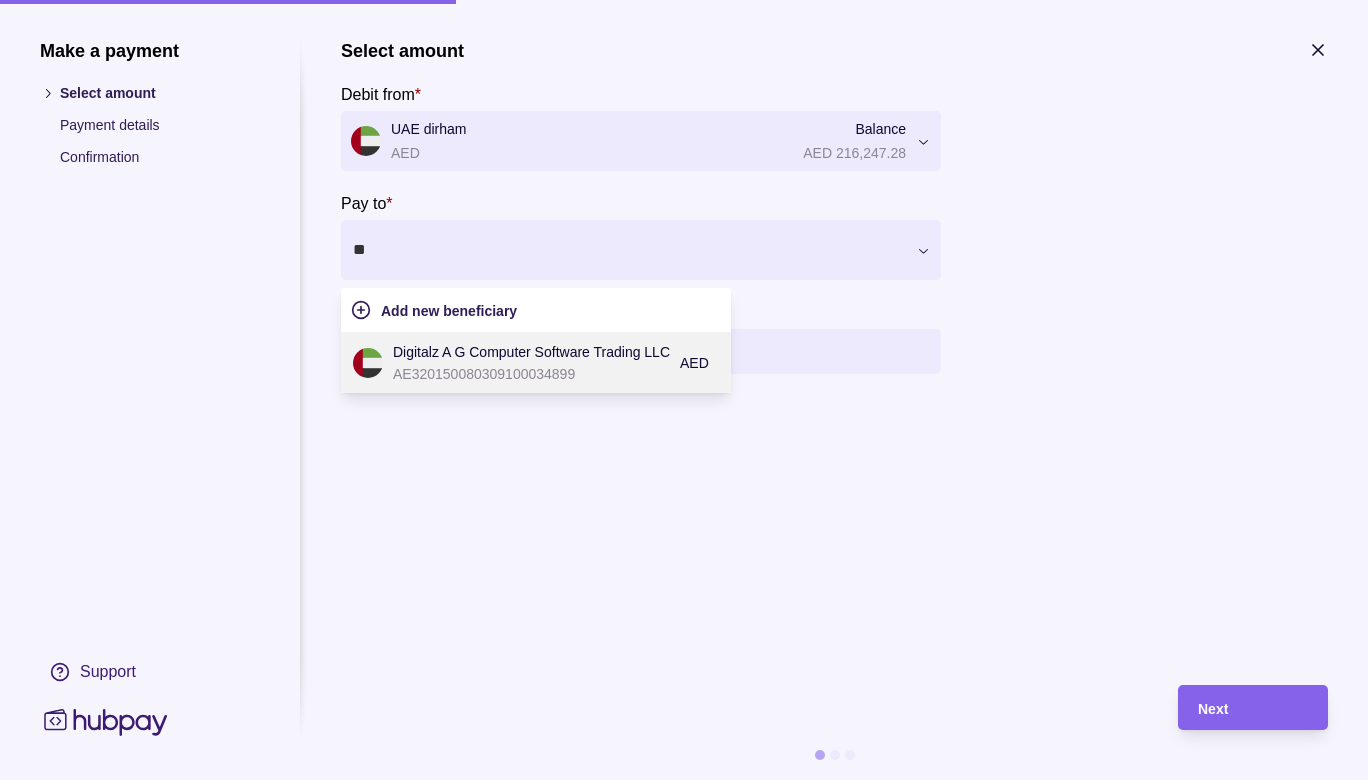click on "AE320150080309100034899" at bounding box center (531, 374) 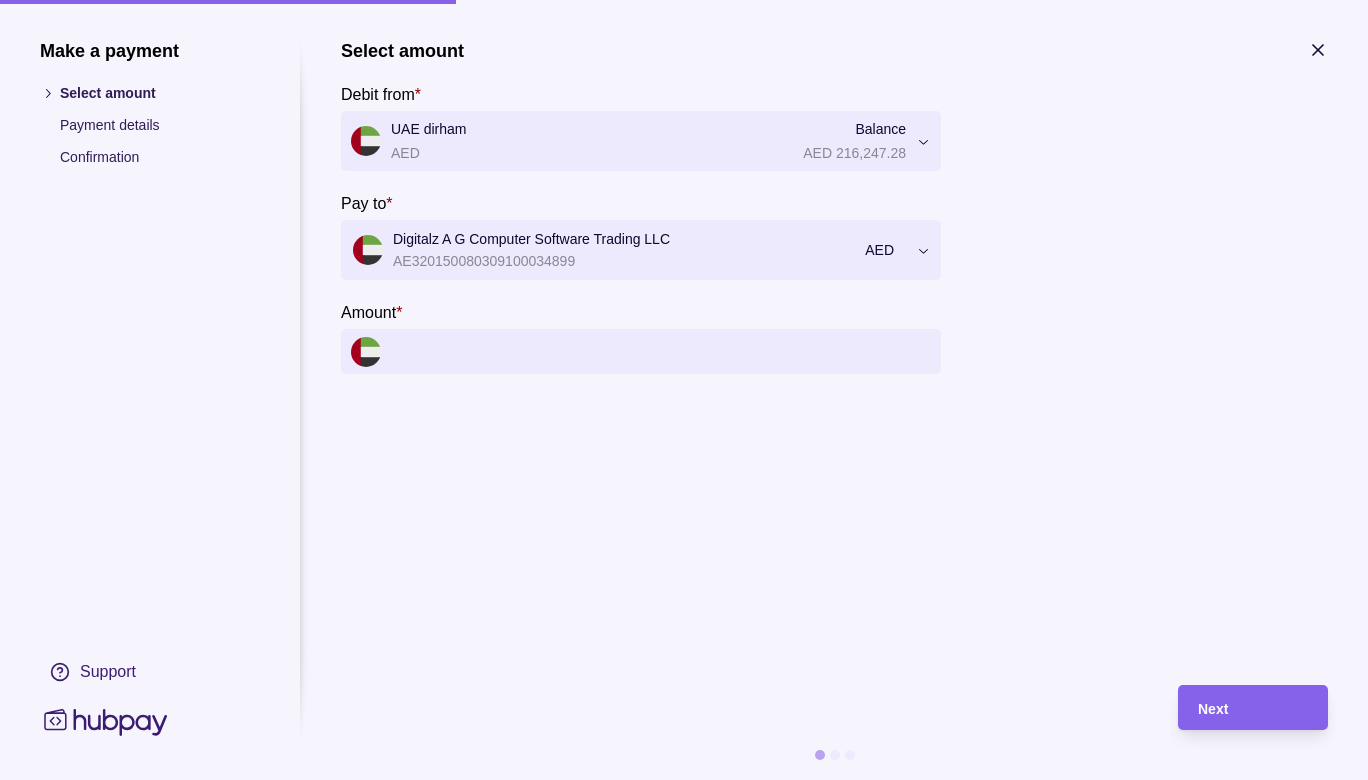 click on "Amount  *" at bounding box center [661, 351] 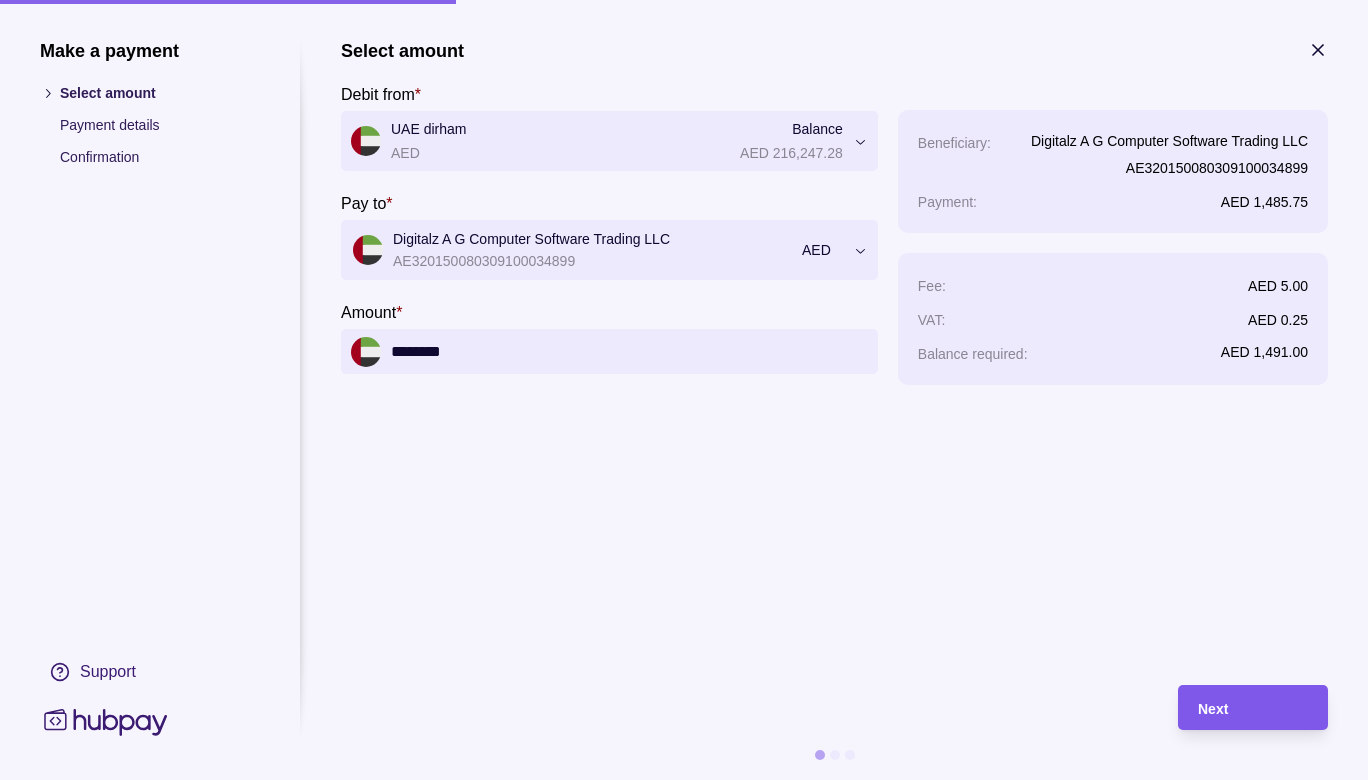 type on "********" 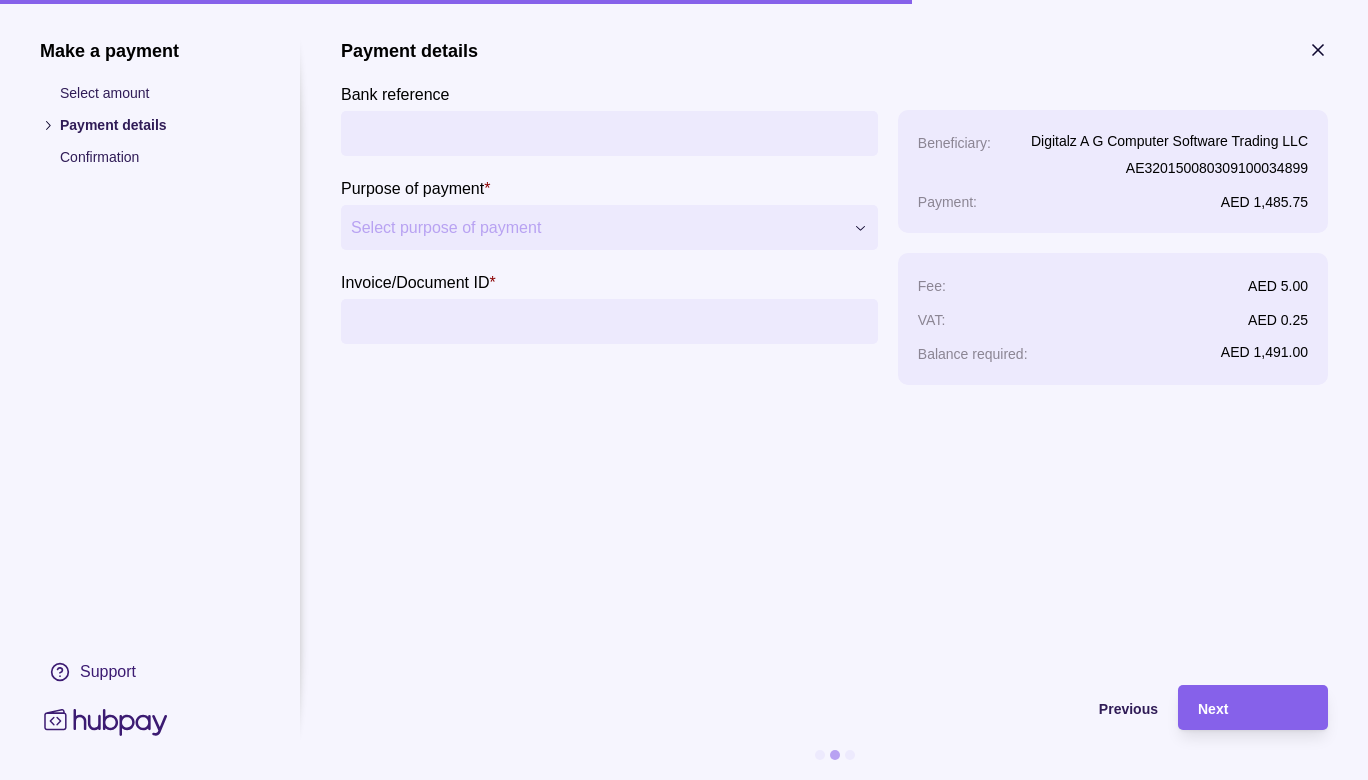 click on "Invoice/Document ID  *" at bounding box center (609, 321) 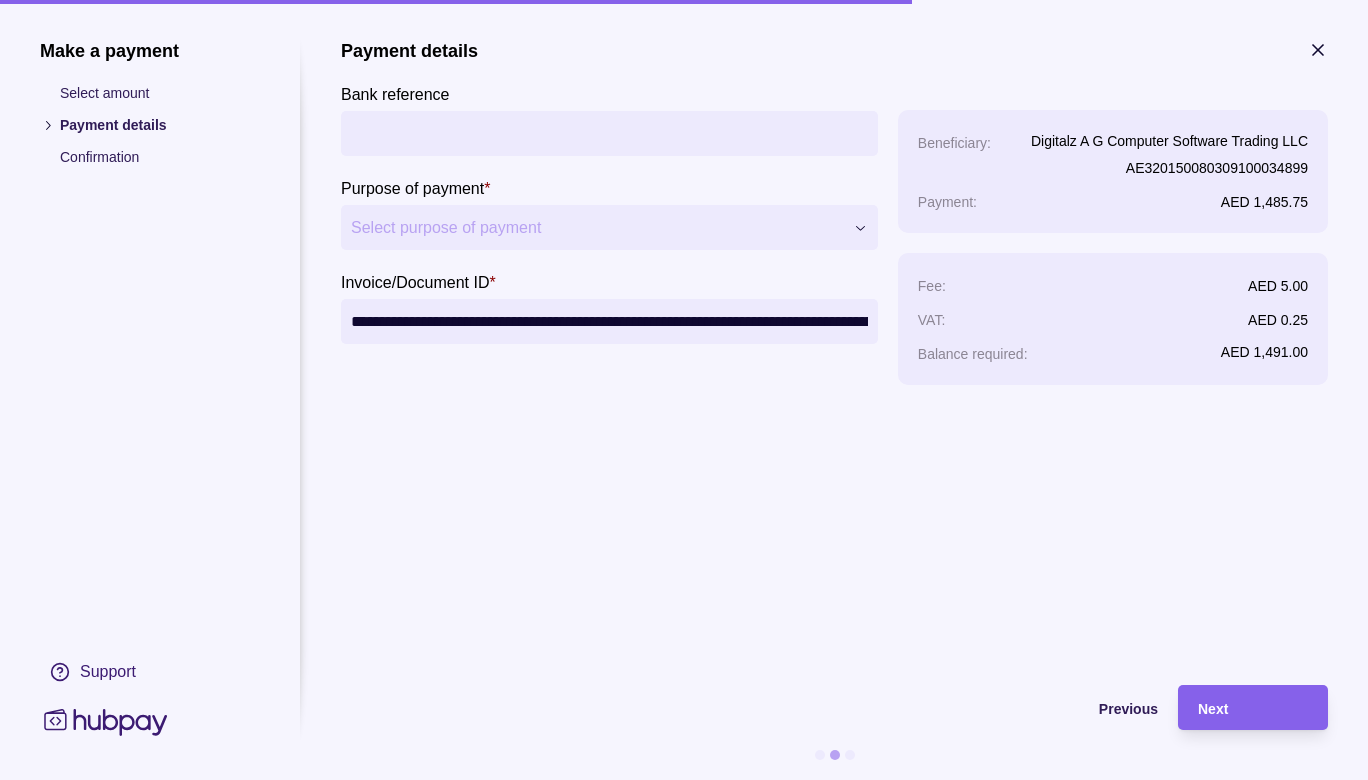 scroll, scrollTop: 0, scrollLeft: 370, axis: horizontal 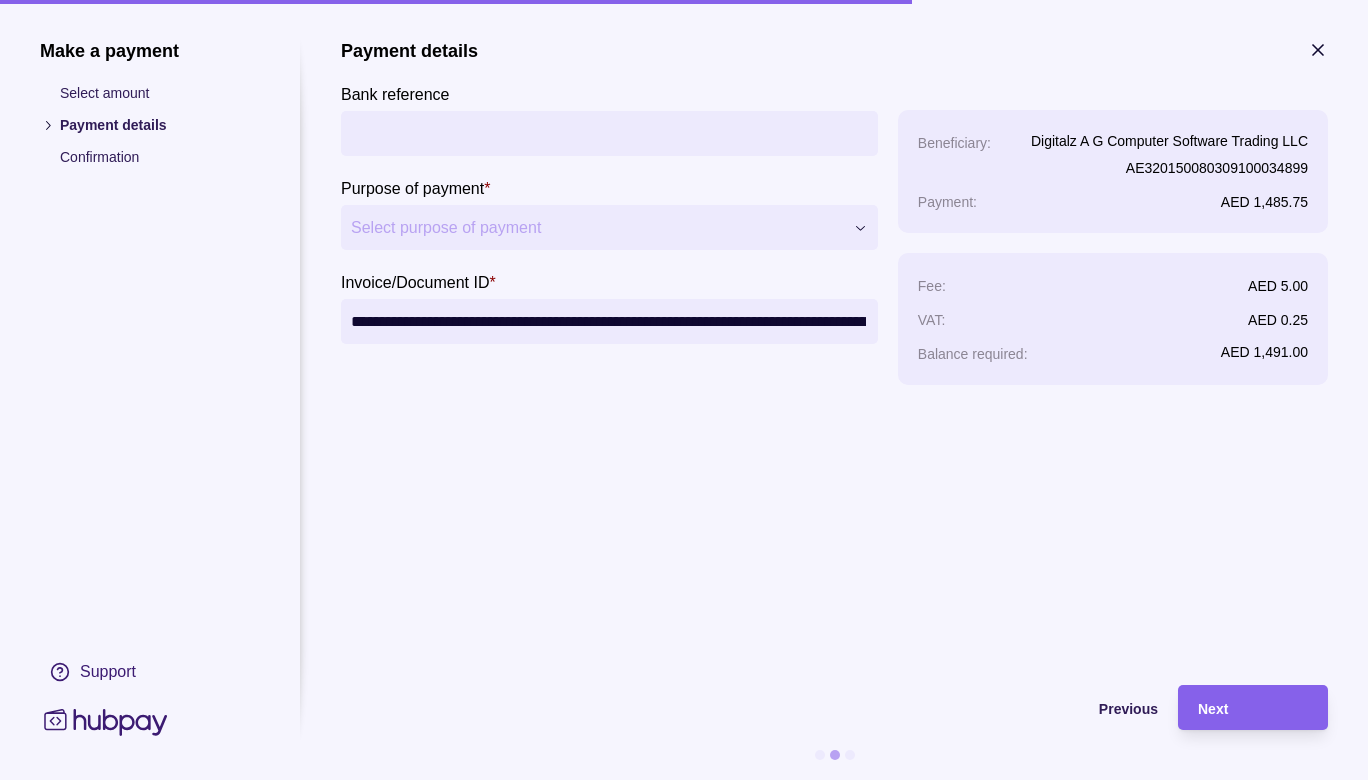 drag, startPoint x: 768, startPoint y: 330, endPoint x: 162, endPoint y: 420, distance: 612.6467 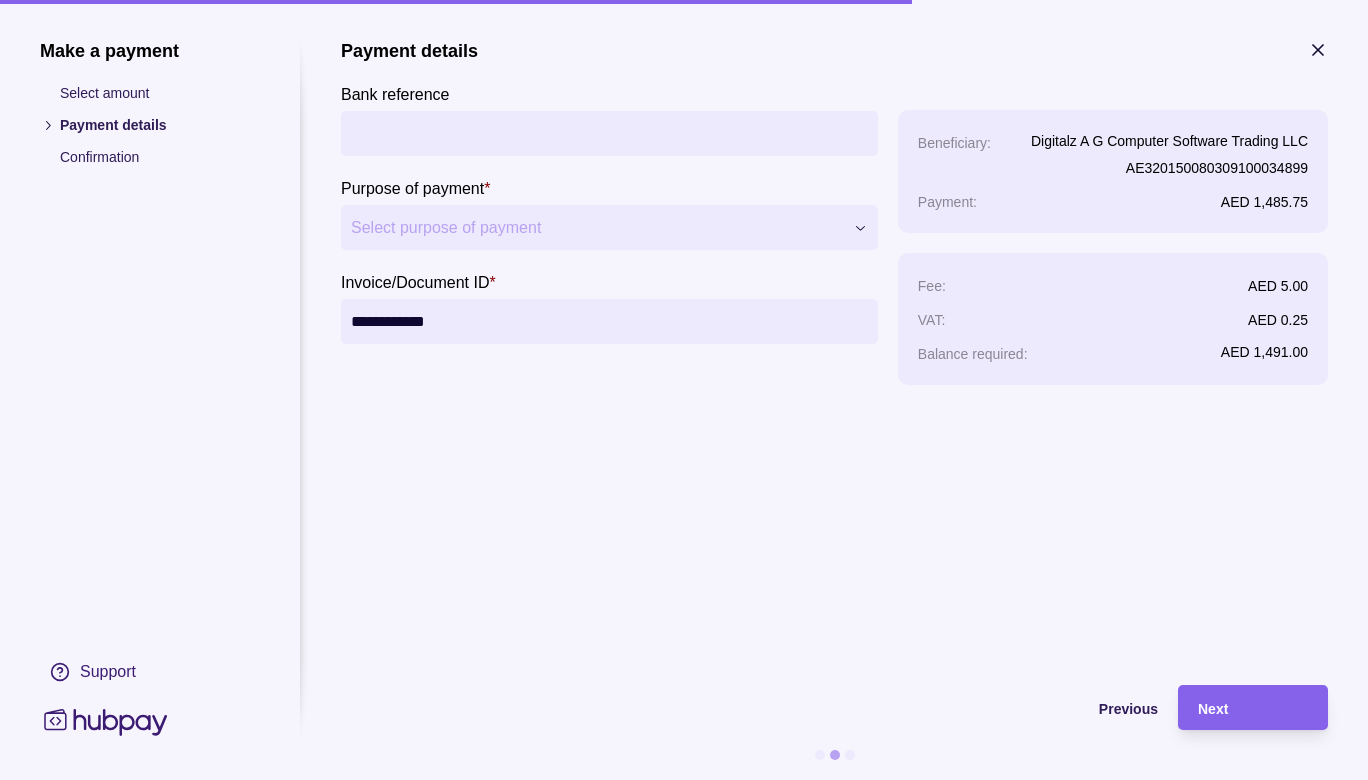 type on "**********" 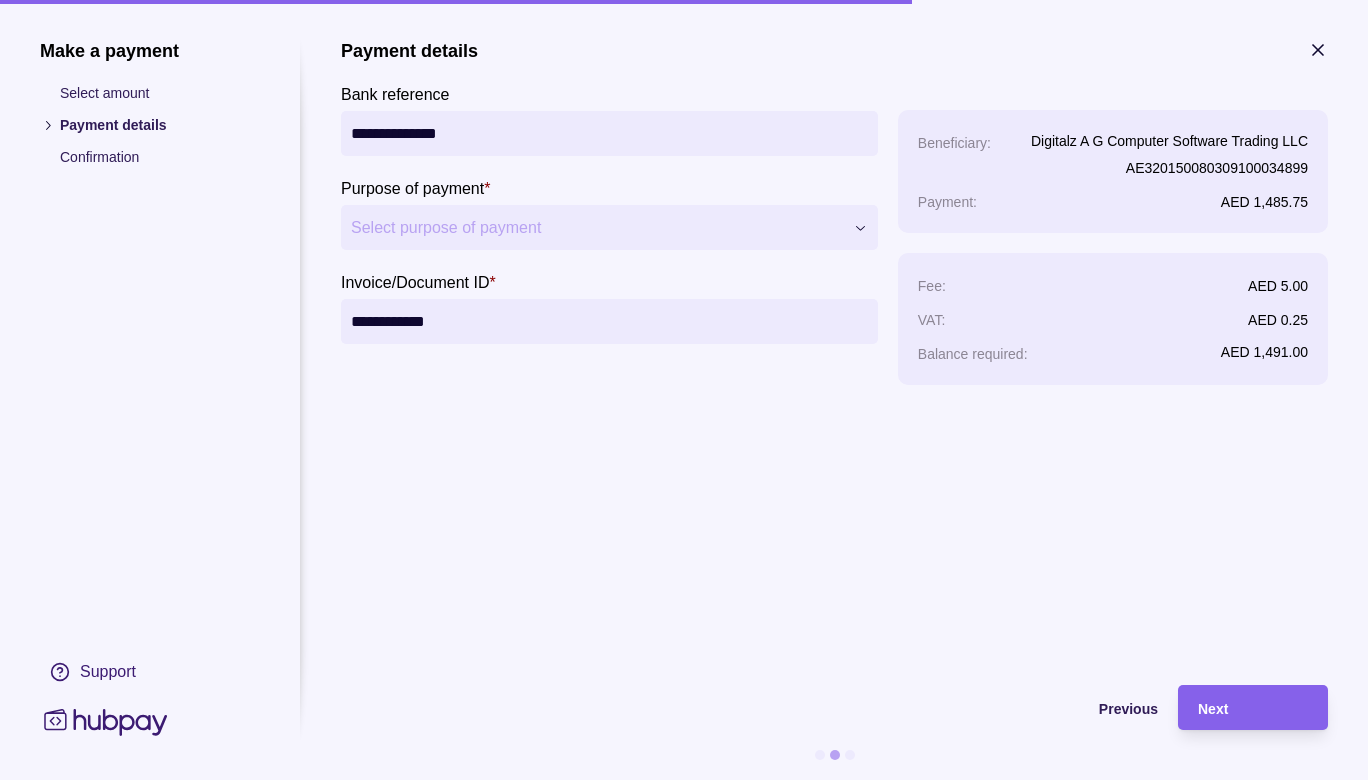 click on "**********" at bounding box center [609, 133] 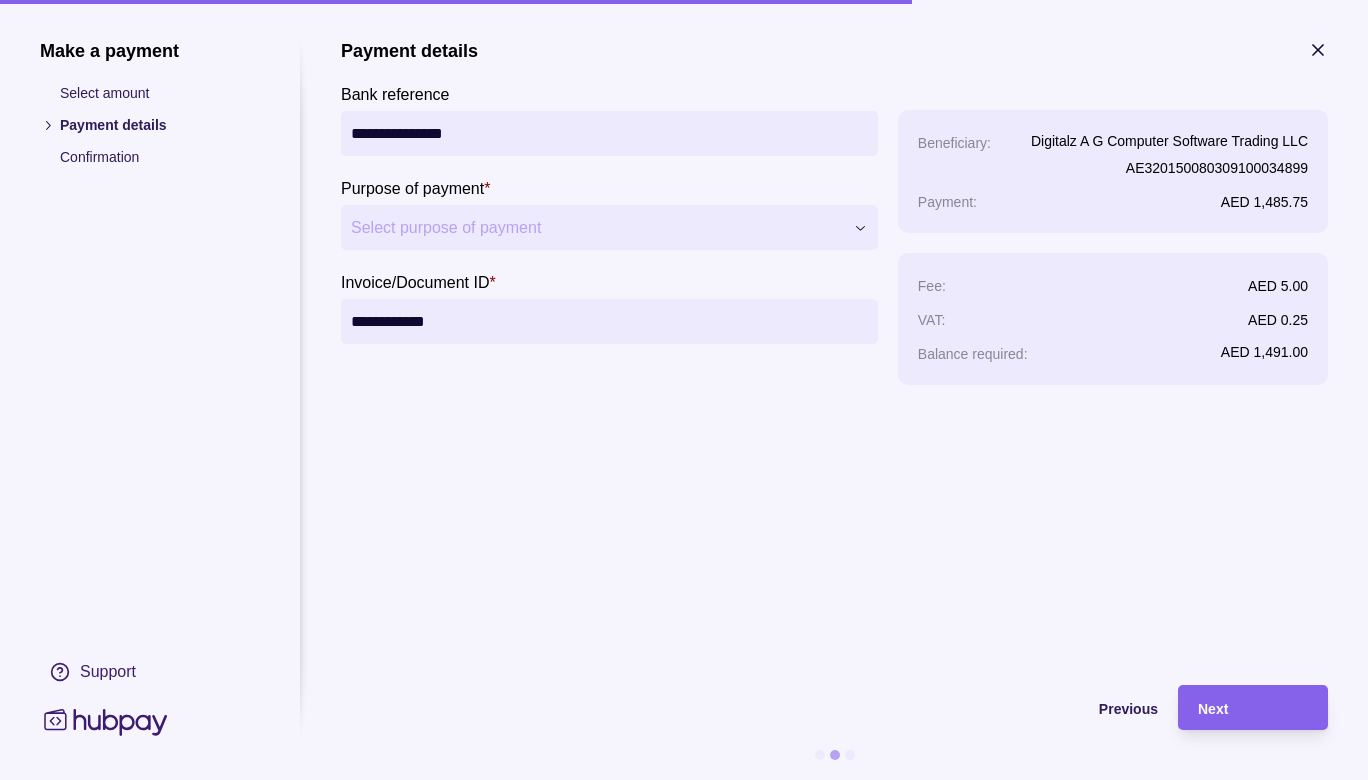 type on "**********" 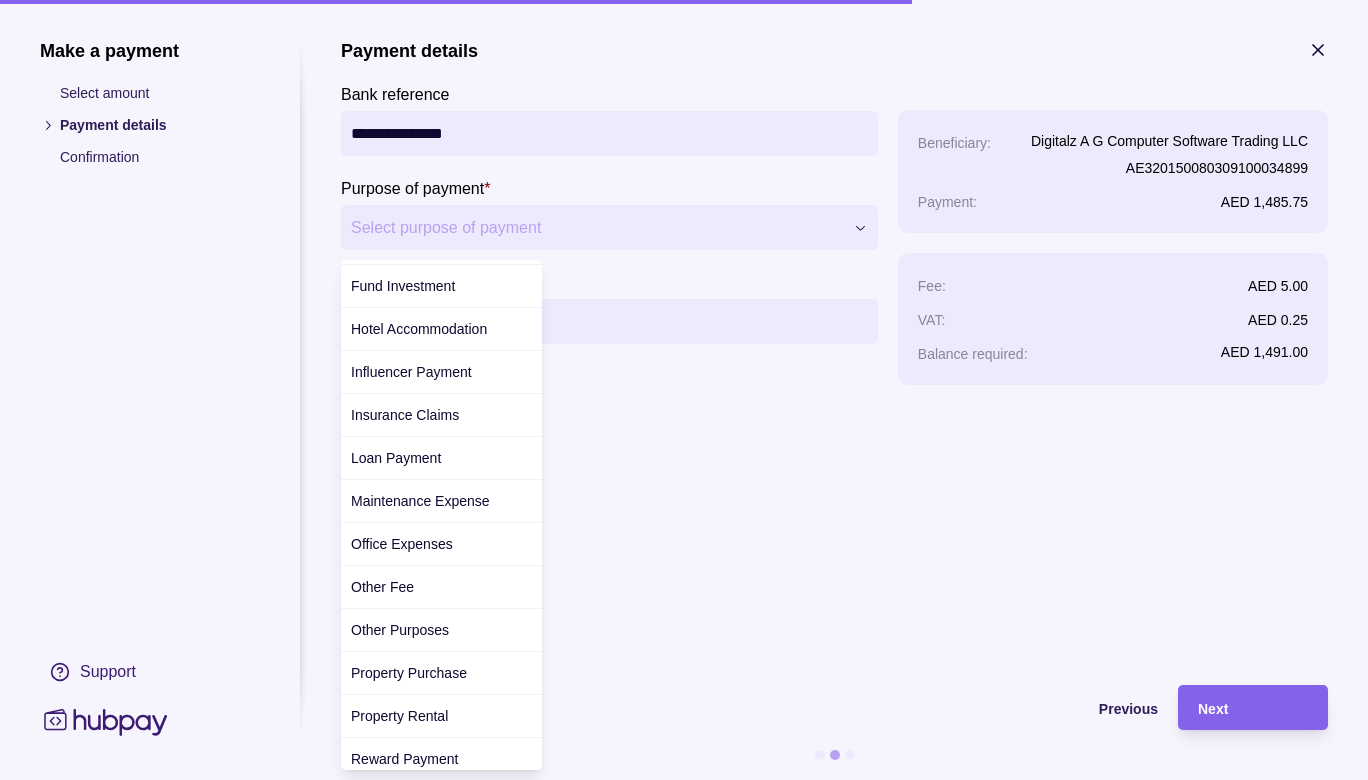 scroll, scrollTop: 340, scrollLeft: 0, axis: vertical 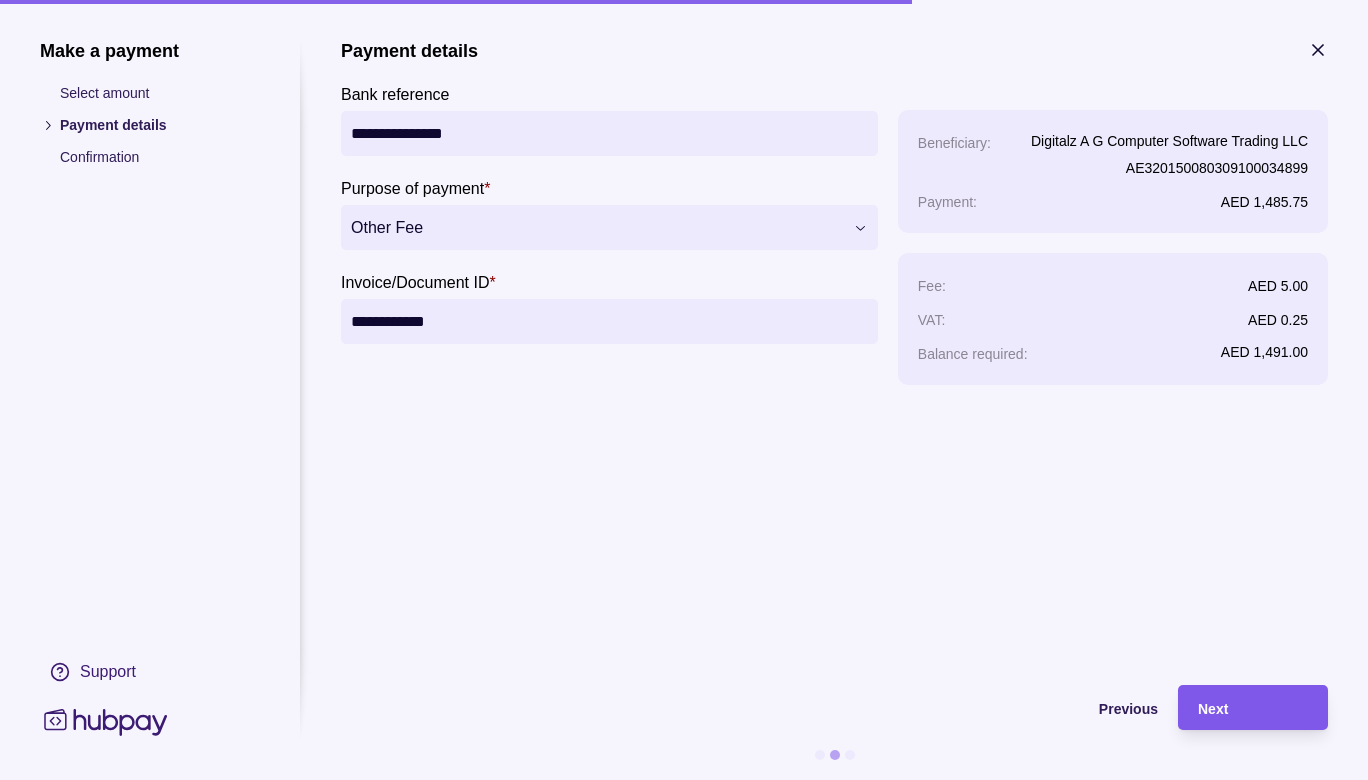 click on "Next" at bounding box center [1253, 708] 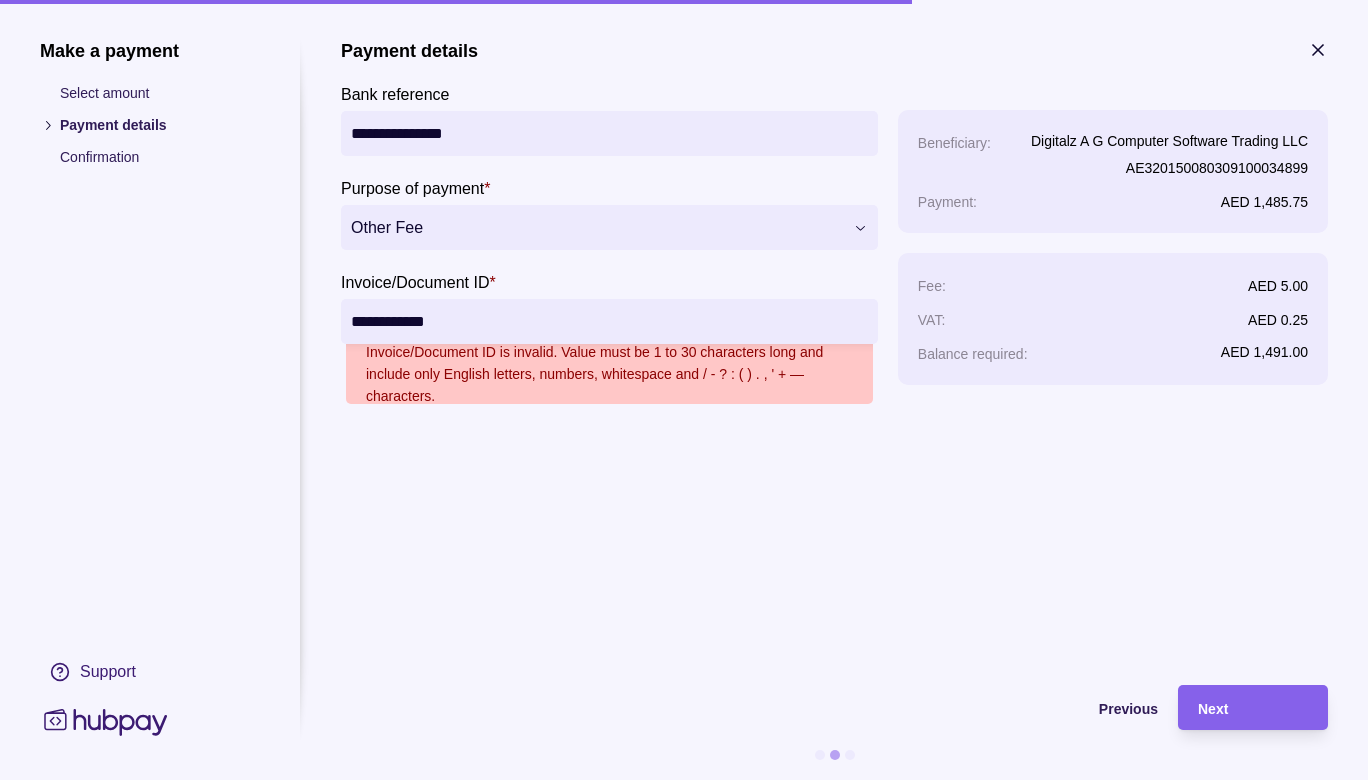 click on "**********" at bounding box center (608, 321) 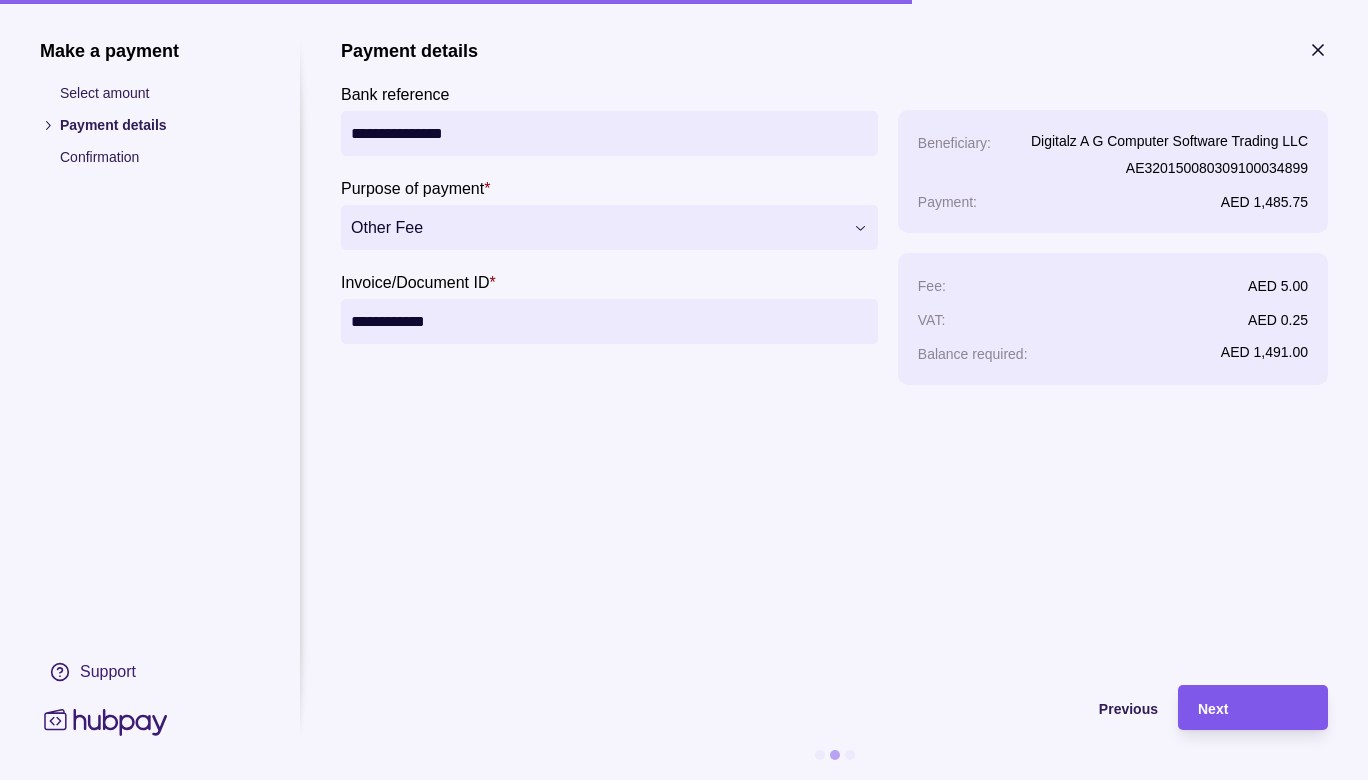 click on "Next" at bounding box center (1238, 707) 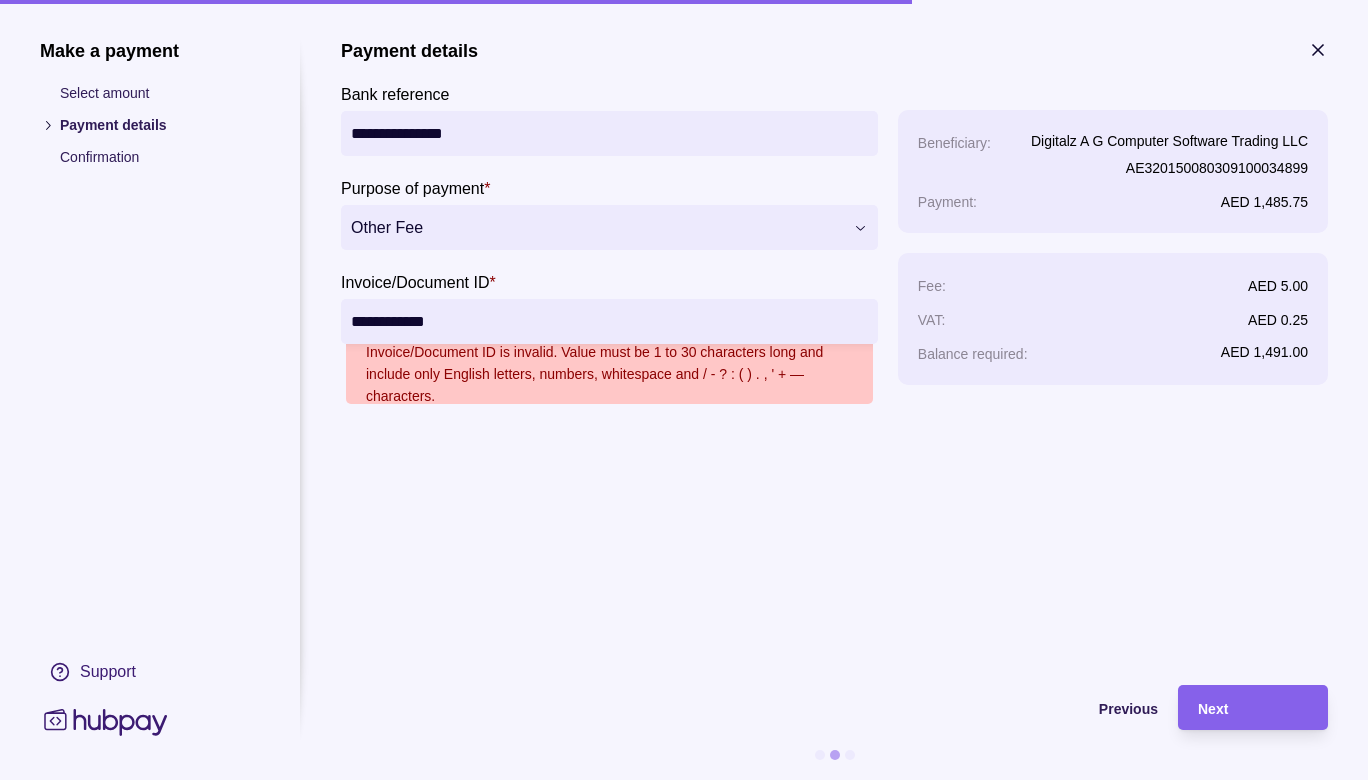 click on "**********" at bounding box center [608, 321] 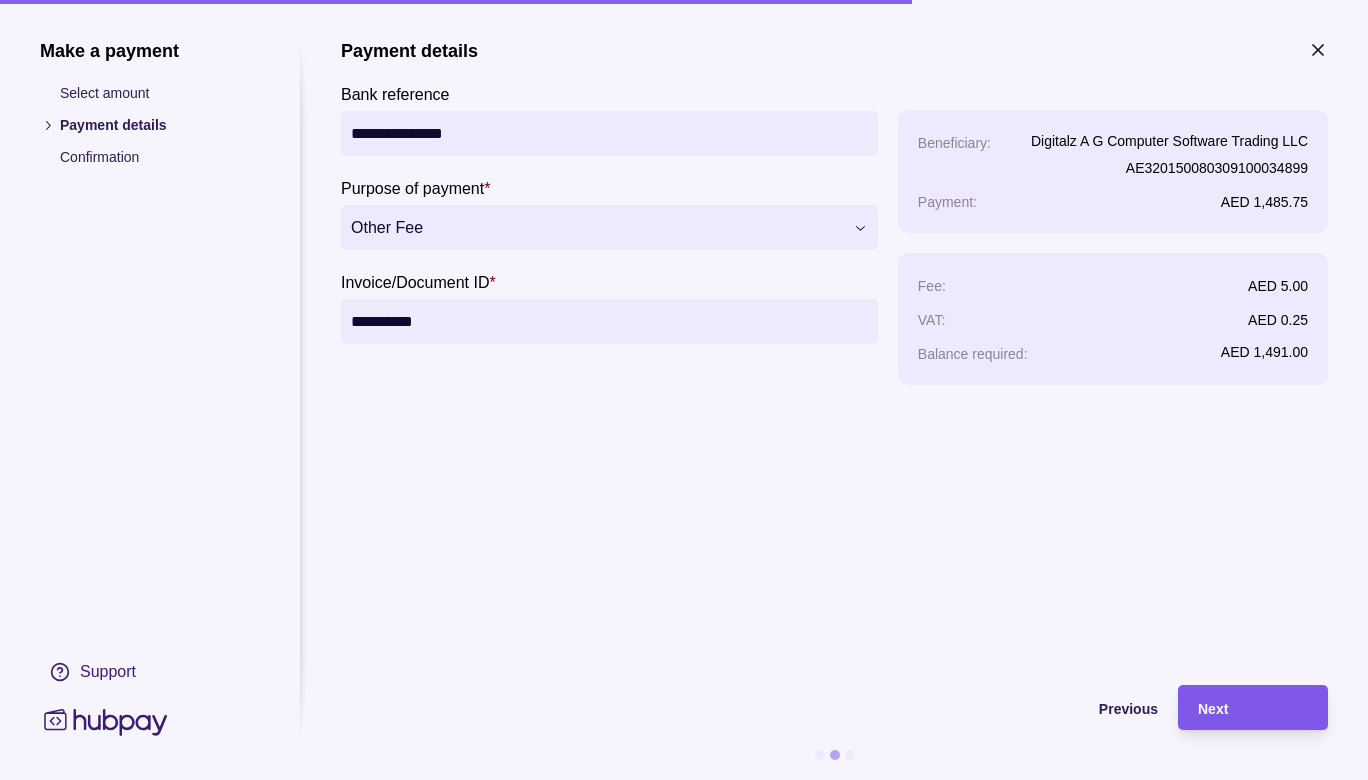 type on "*********" 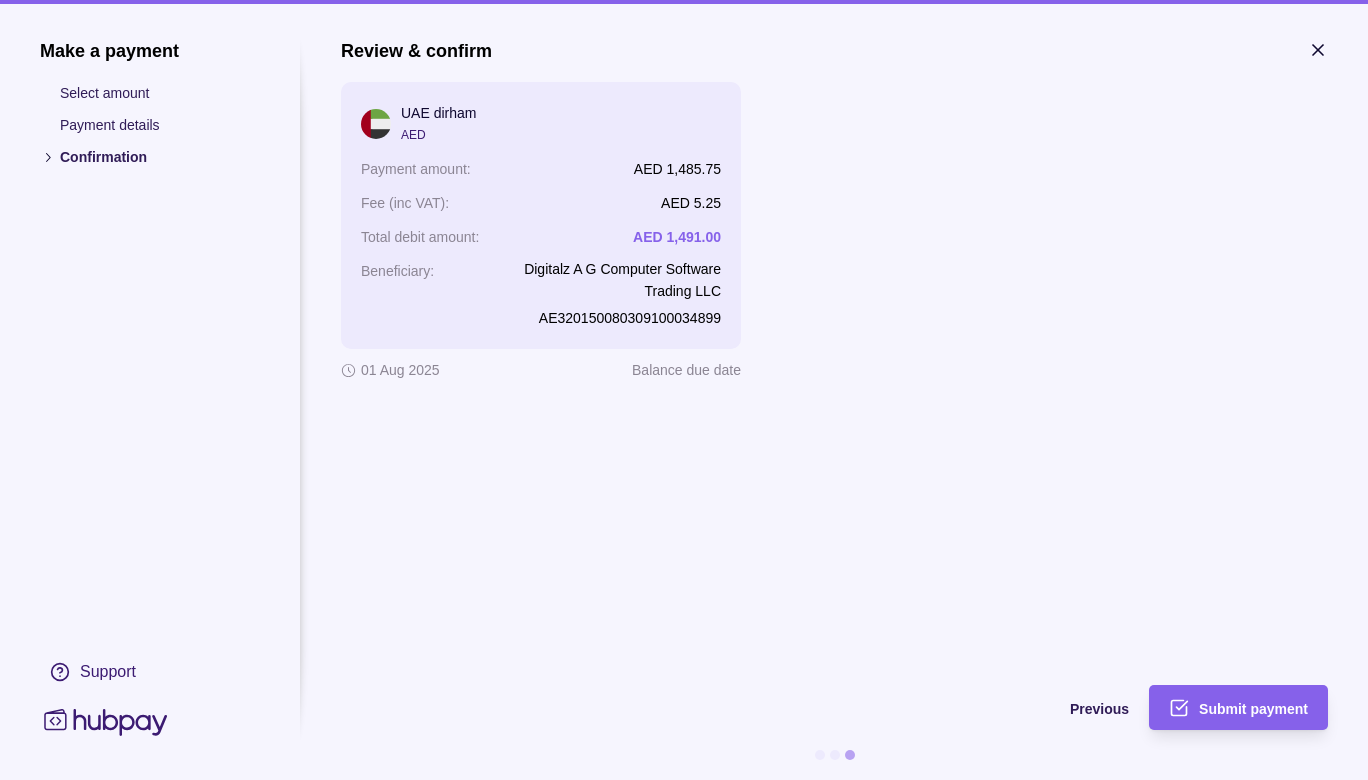 click on "Submit payment" at bounding box center [1253, 709] 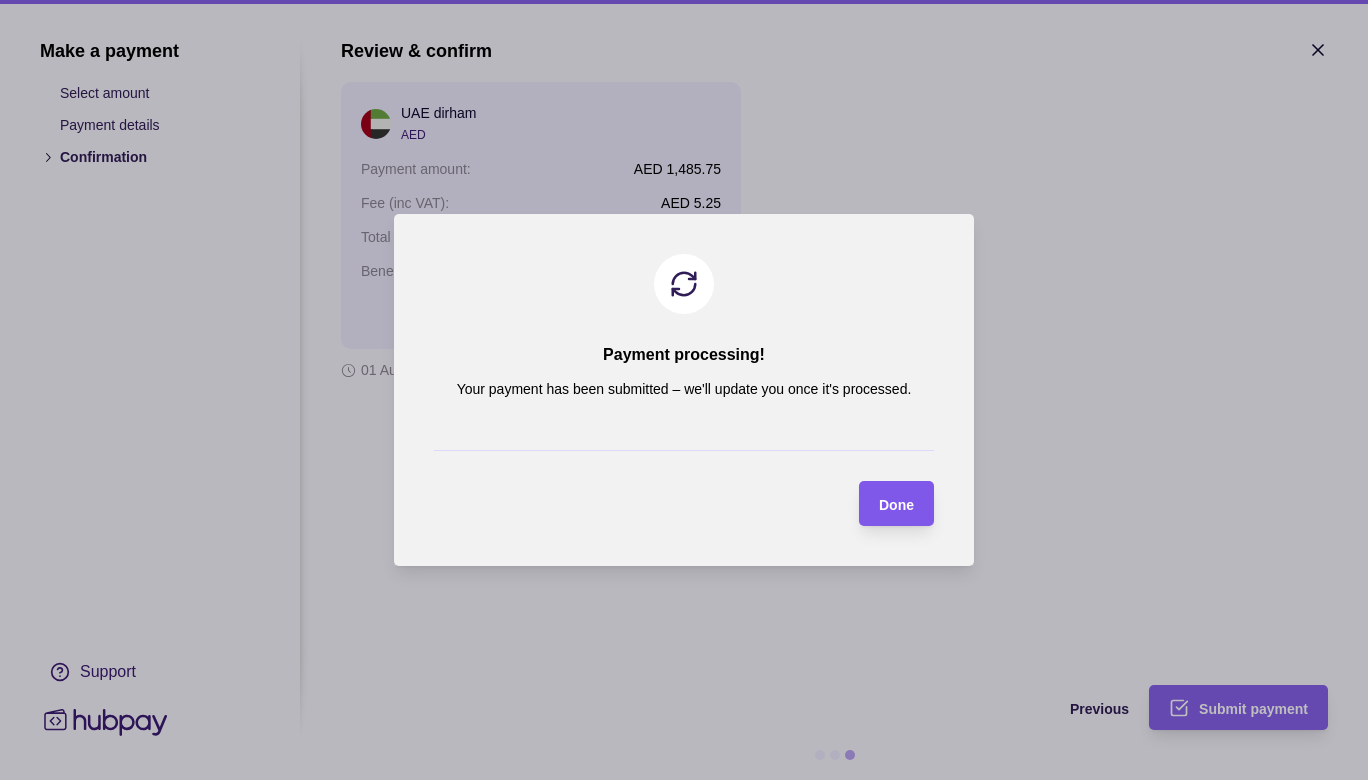 click on "Done" at bounding box center (896, 505) 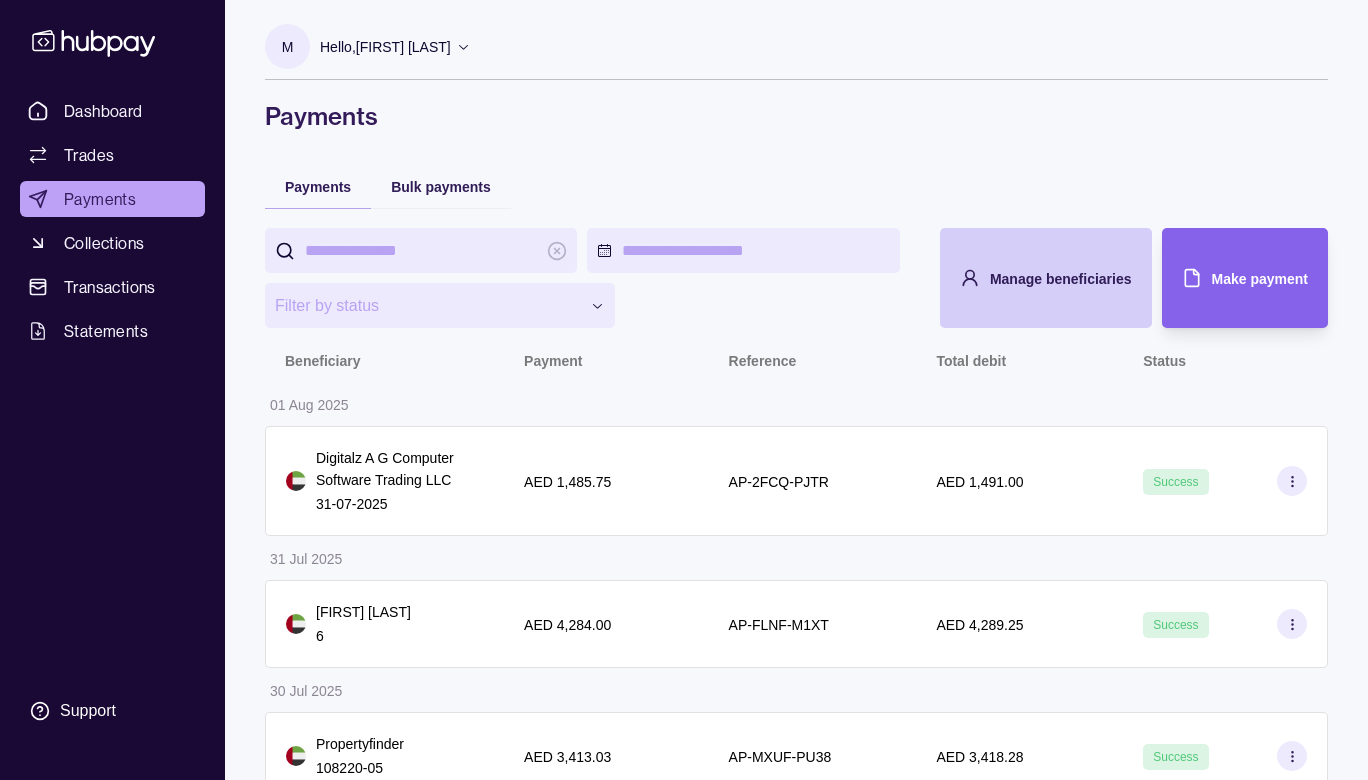 click on "Manage beneficiaries" at bounding box center (1061, 279) 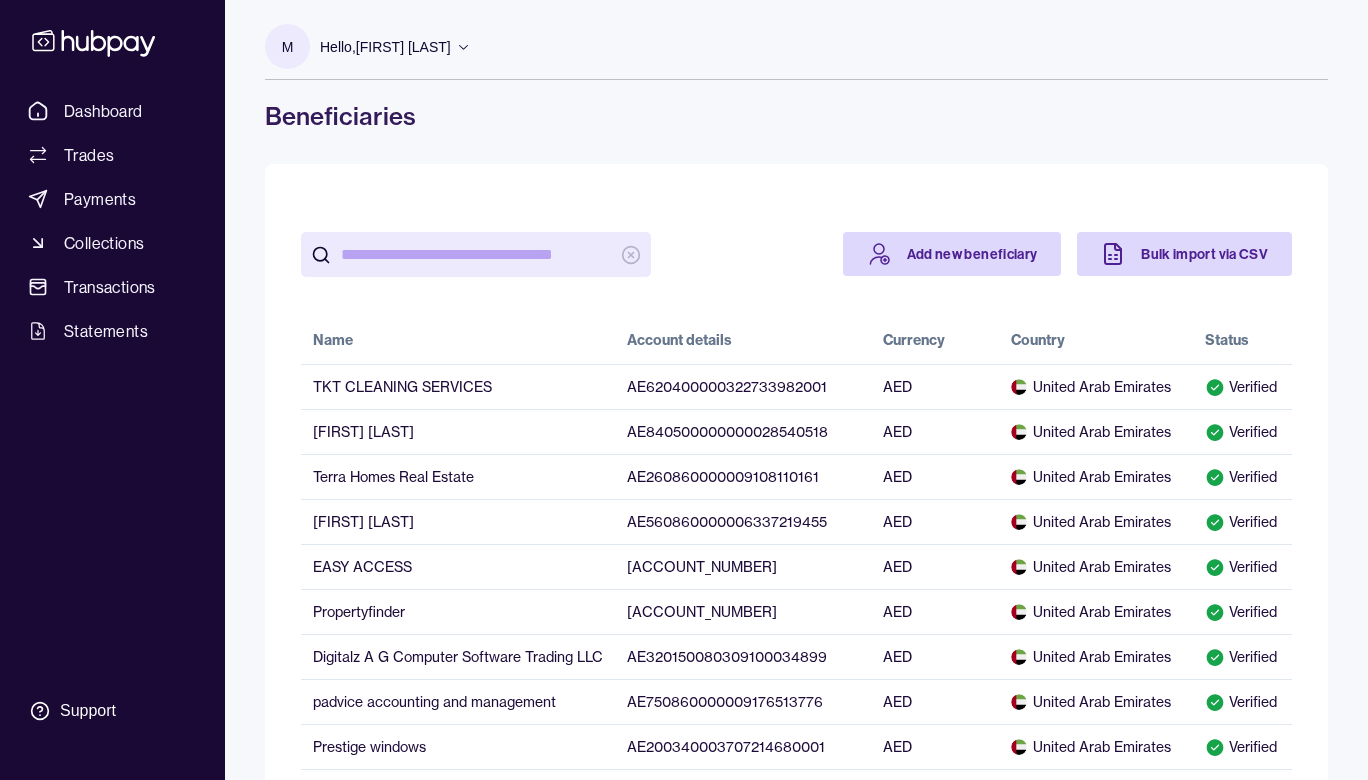 click on "Add new beneficiary Bulk import via CSV Name Account details Currency Country Status TKT CLEANING SERVICES AE620400000322733982001 AED United Arab Emirates Verified [FIRST] [LAST] AE840500000000028540518 AED United Arab Emirates Verified Terra Homes Real Estate AE260860000009108110161 AED United Arab Emirates Verified [FIRST] [LAST] AE560860000006337219455 AED United Arab Emirates Verified EASY ACCESS AE110260001015296723801 AED United Arab Emirates Verified Propertyfinder AE780200000500210406015 AED United Arab Emirates Verified Digitalz A G Computer Software Trading LLC AE320150080309100034899 AED United Arab Emirates Verified padvice accounting and management AE750860000009176513776 AED United Arab Emirates Verified Prestige windows AE200340003707214680001 AED United Arab Emirates Verified Moon stay AE400860000009628038736 AED United Arab Emirates Verified [FIRST] [LAST] AE810330000019101664721 AED United Arab Emirates Verified [FIRST] [LAST] PL83102040270000150218173290 EUR Poland Verified AED" at bounding box center (796, 590) 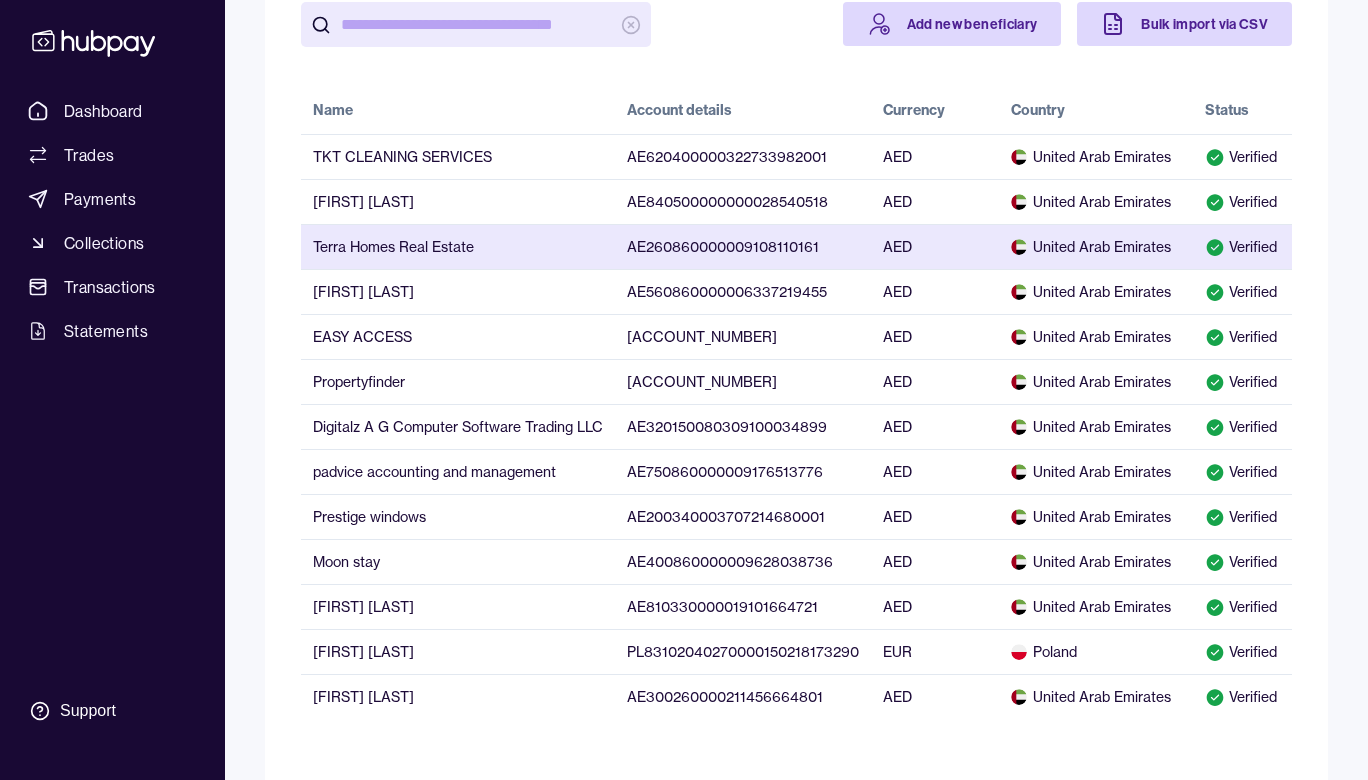 scroll, scrollTop: 230, scrollLeft: 0, axis: vertical 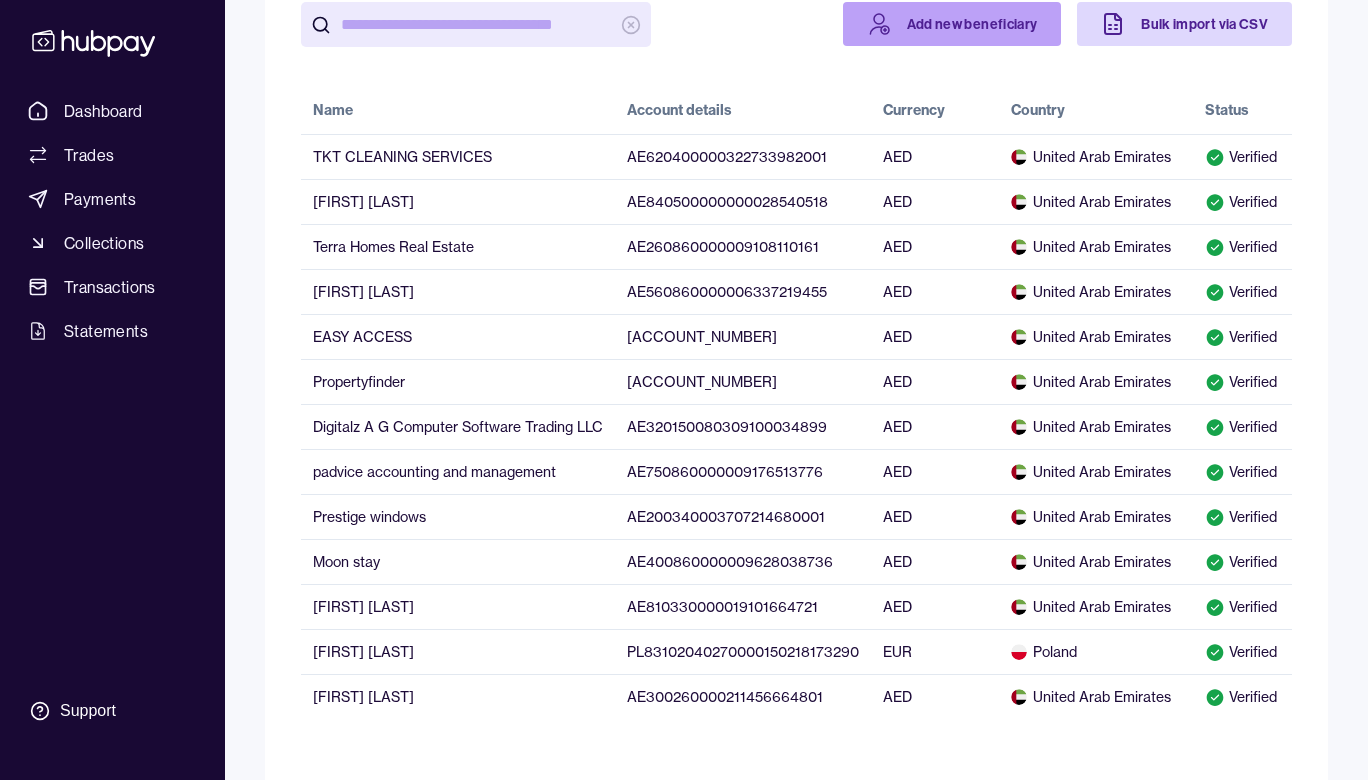 click on "Add new beneficiary" at bounding box center [952, 24] 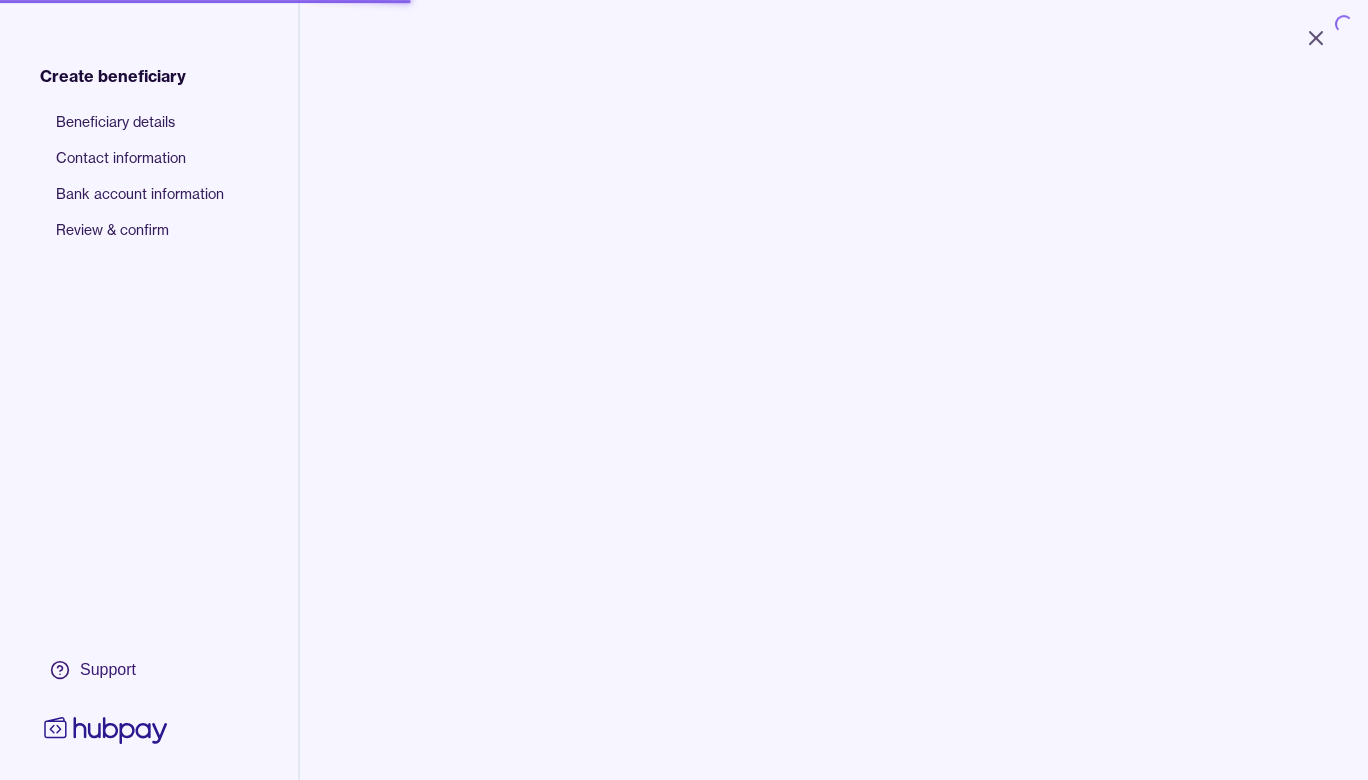 scroll, scrollTop: 0, scrollLeft: 0, axis: both 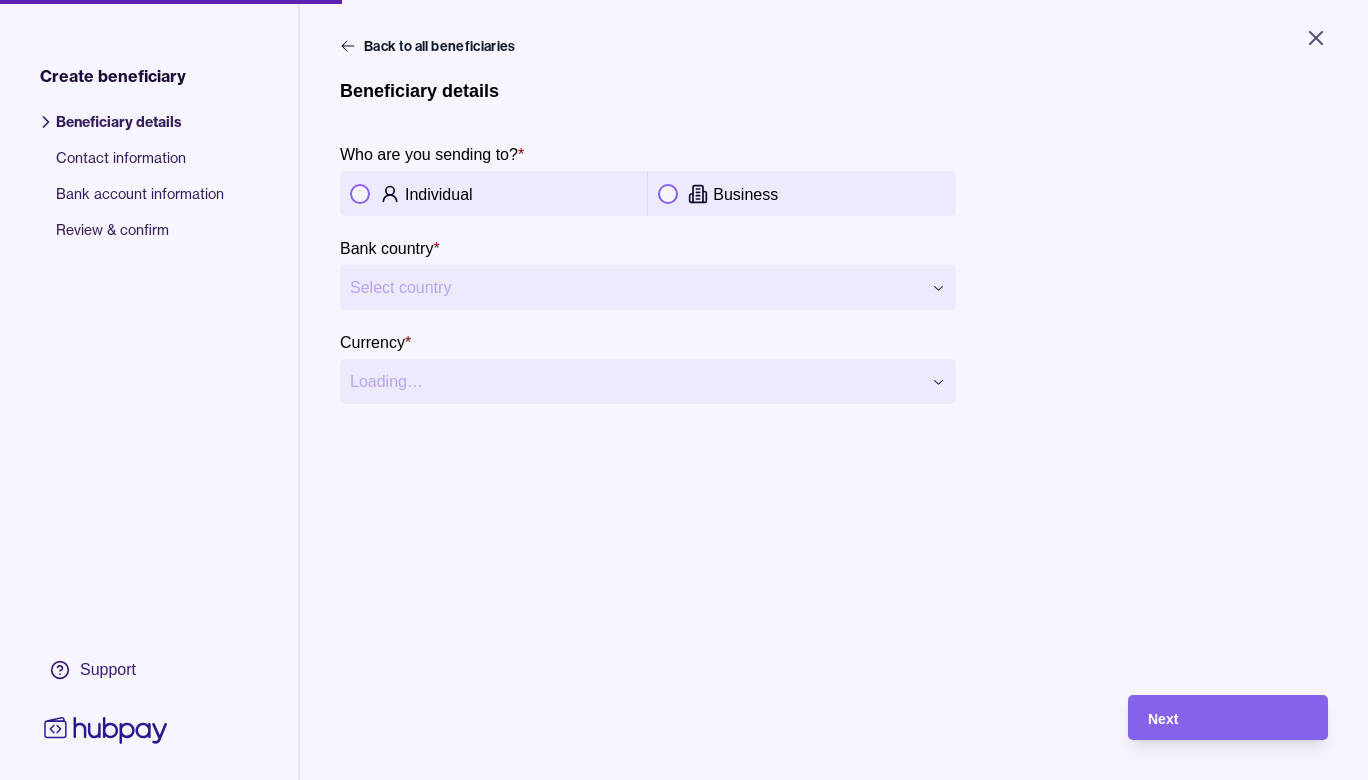 click on "Individual" at bounding box center [493, 194] 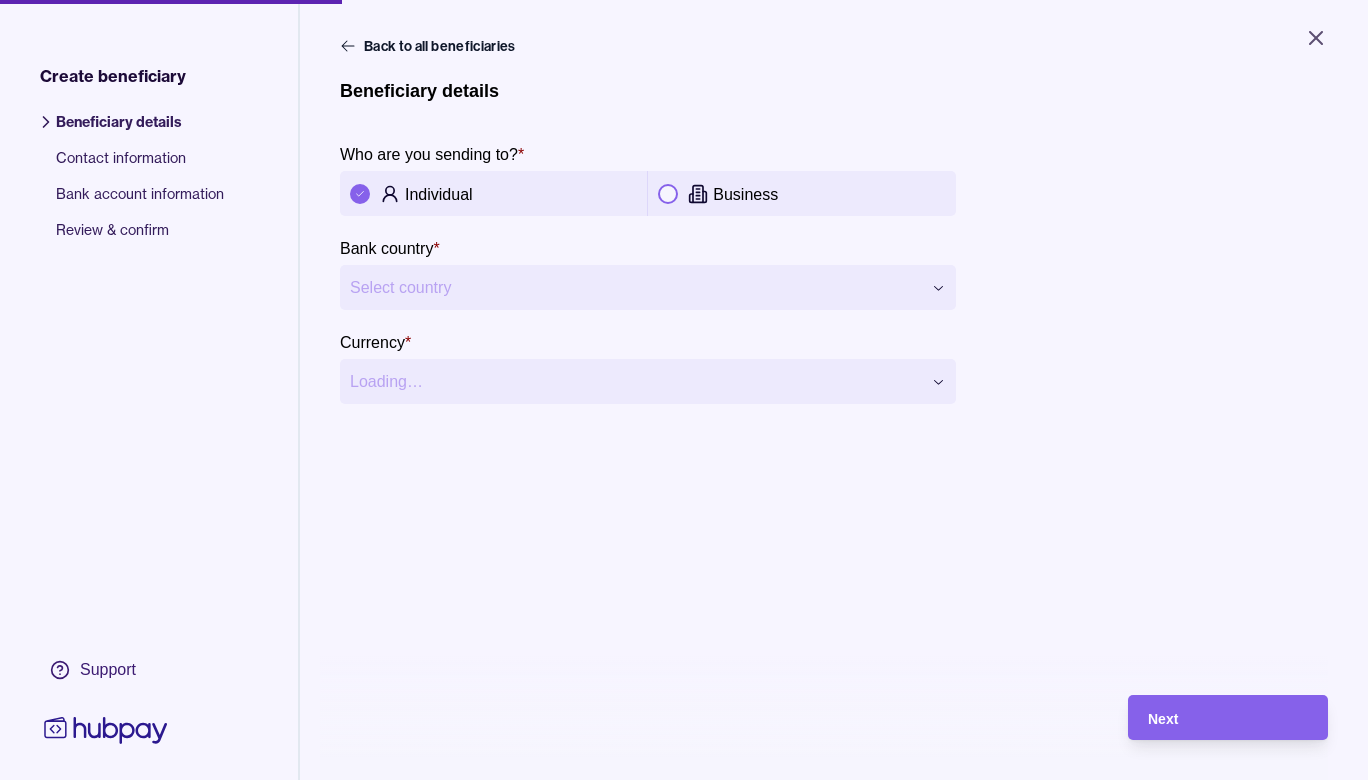 click on "**********" at bounding box center [684, 390] 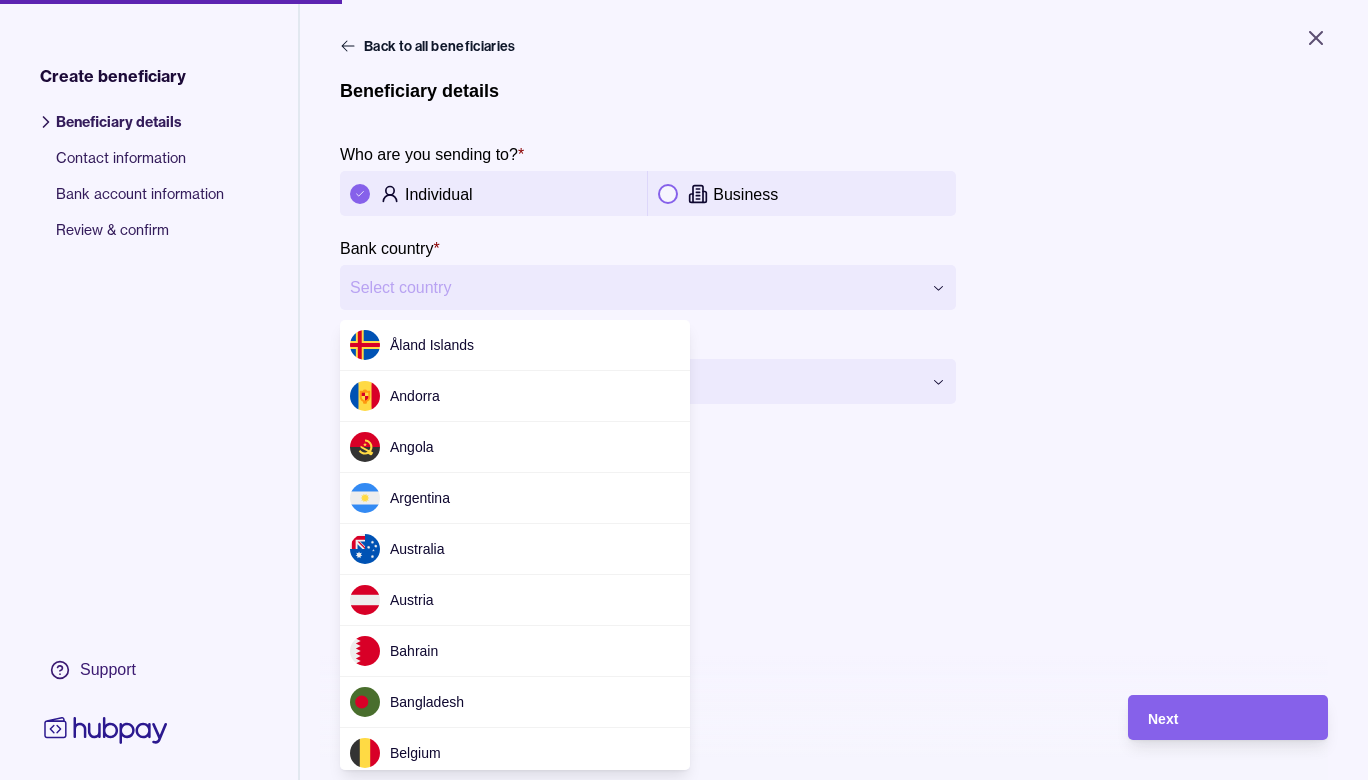 click on "**********" at bounding box center (684, 390) 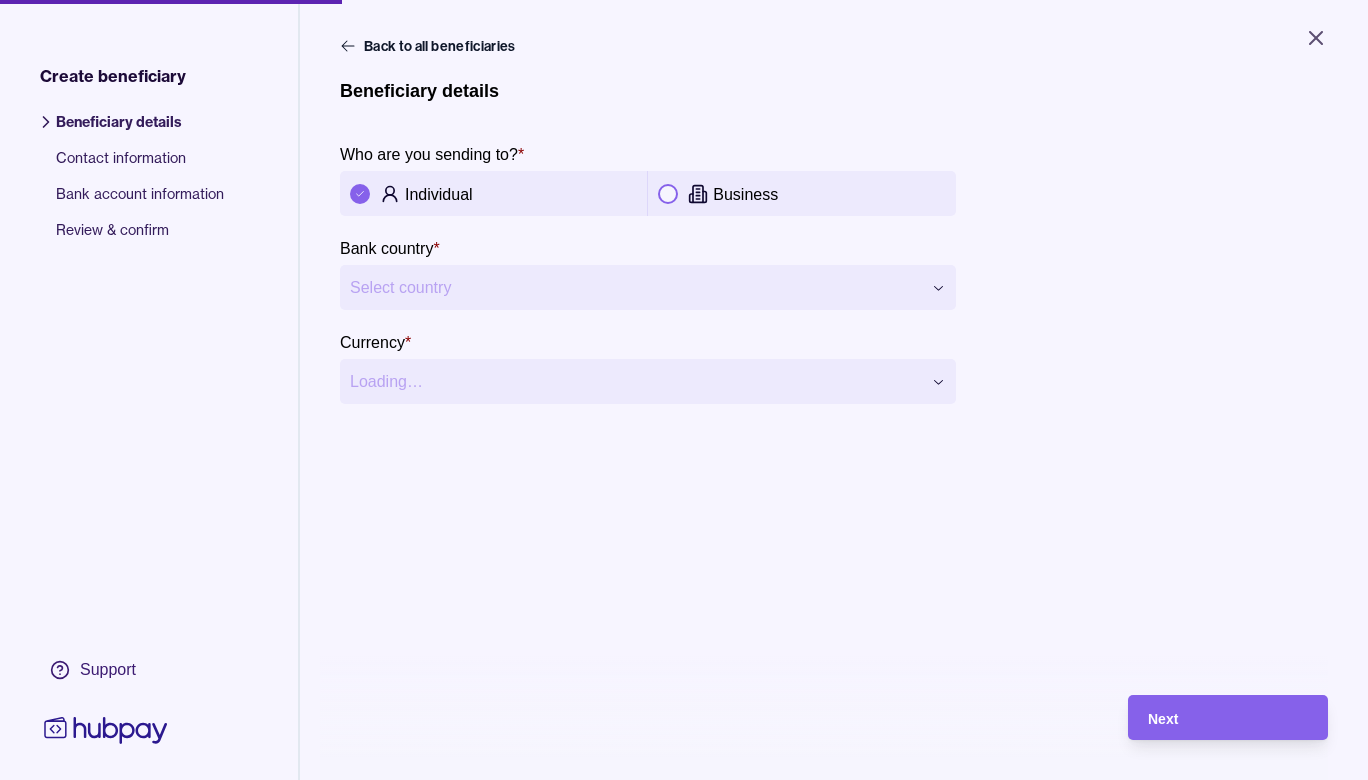 type 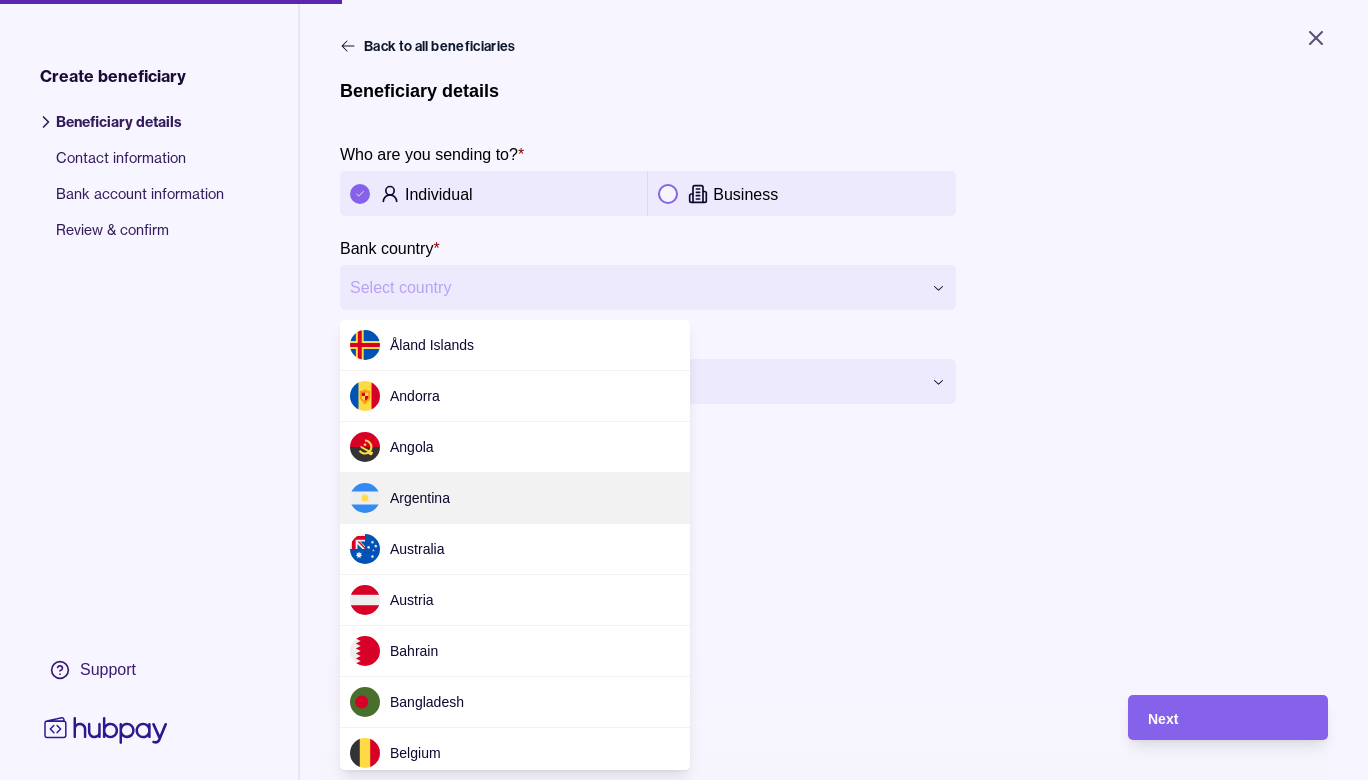 drag, startPoint x: 549, startPoint y: 629, endPoint x: 545, endPoint y: 506, distance: 123.065025 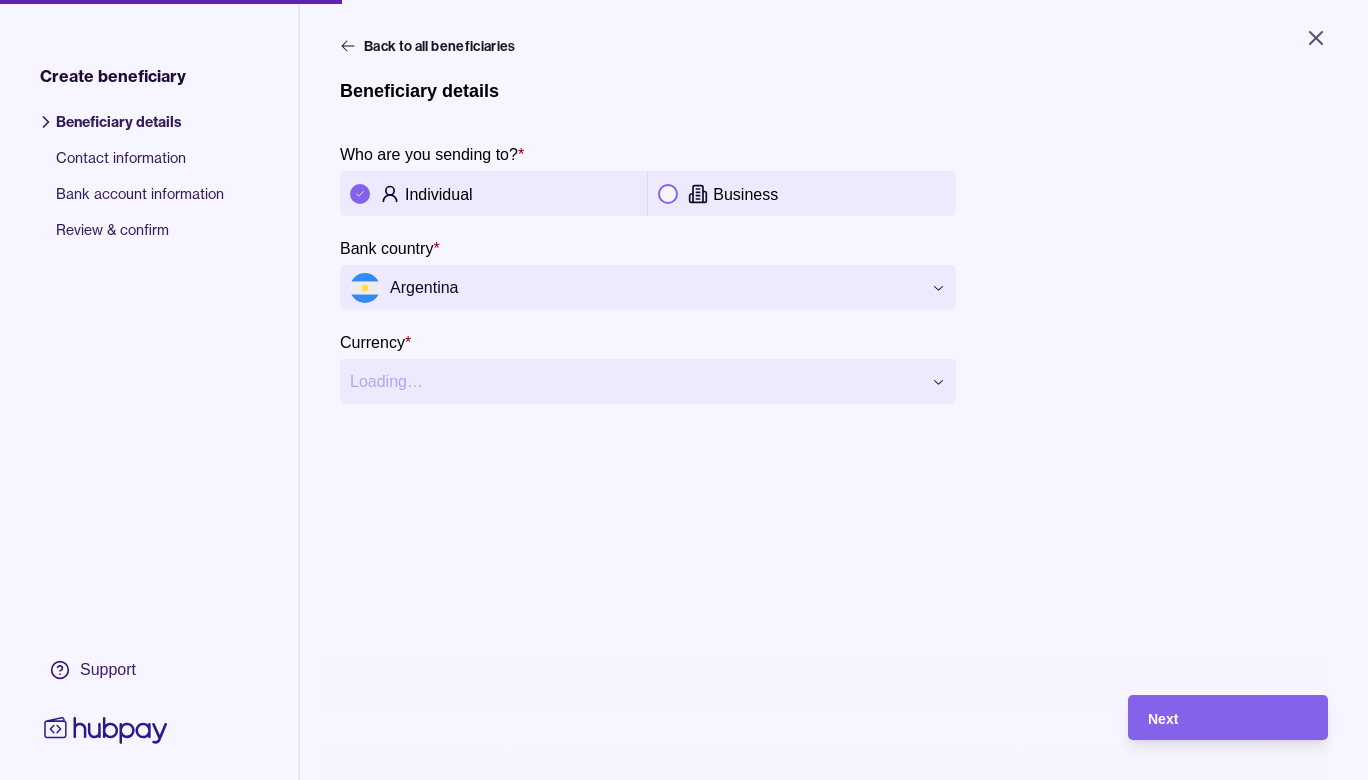 scroll, scrollTop: 156, scrollLeft: 0, axis: vertical 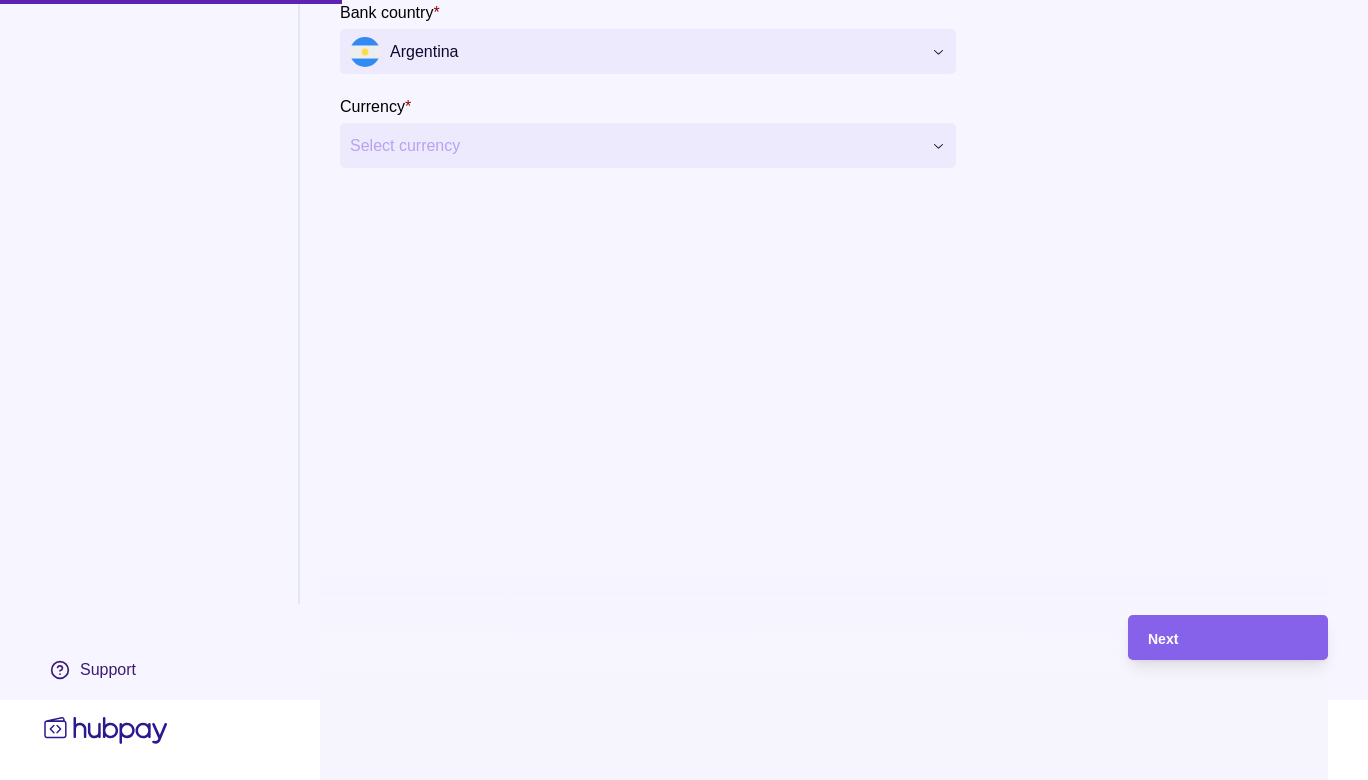 click on "**********" at bounding box center [684, 310] 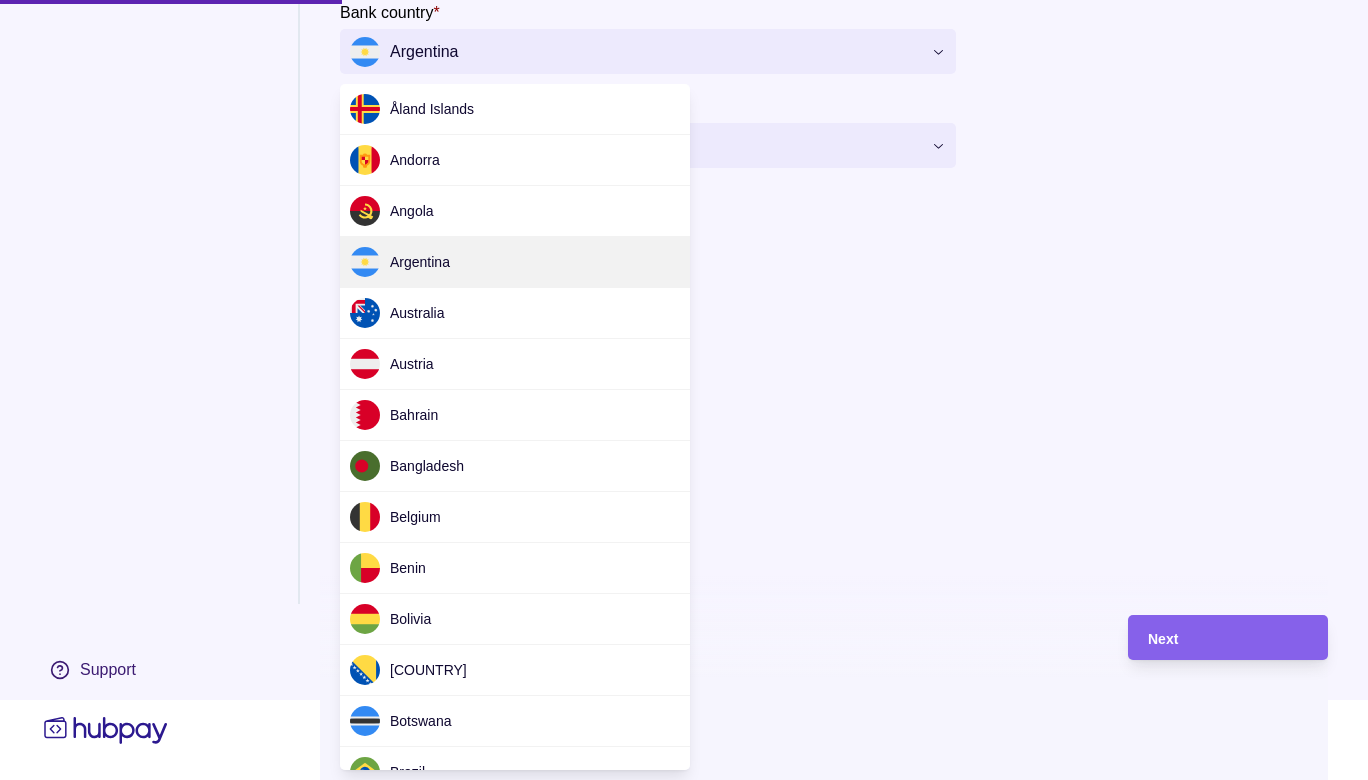 scroll, scrollTop: 156, scrollLeft: 0, axis: vertical 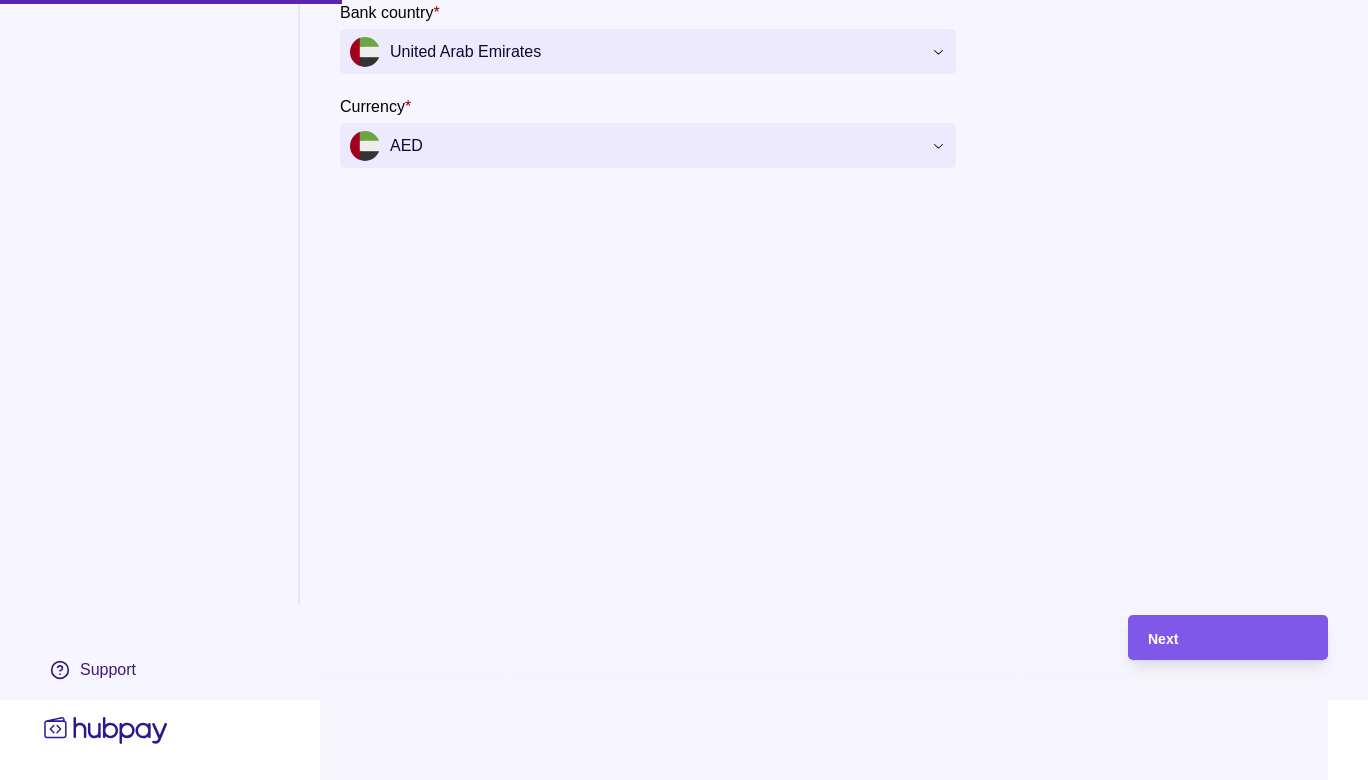 click on "Next" at bounding box center [1163, 639] 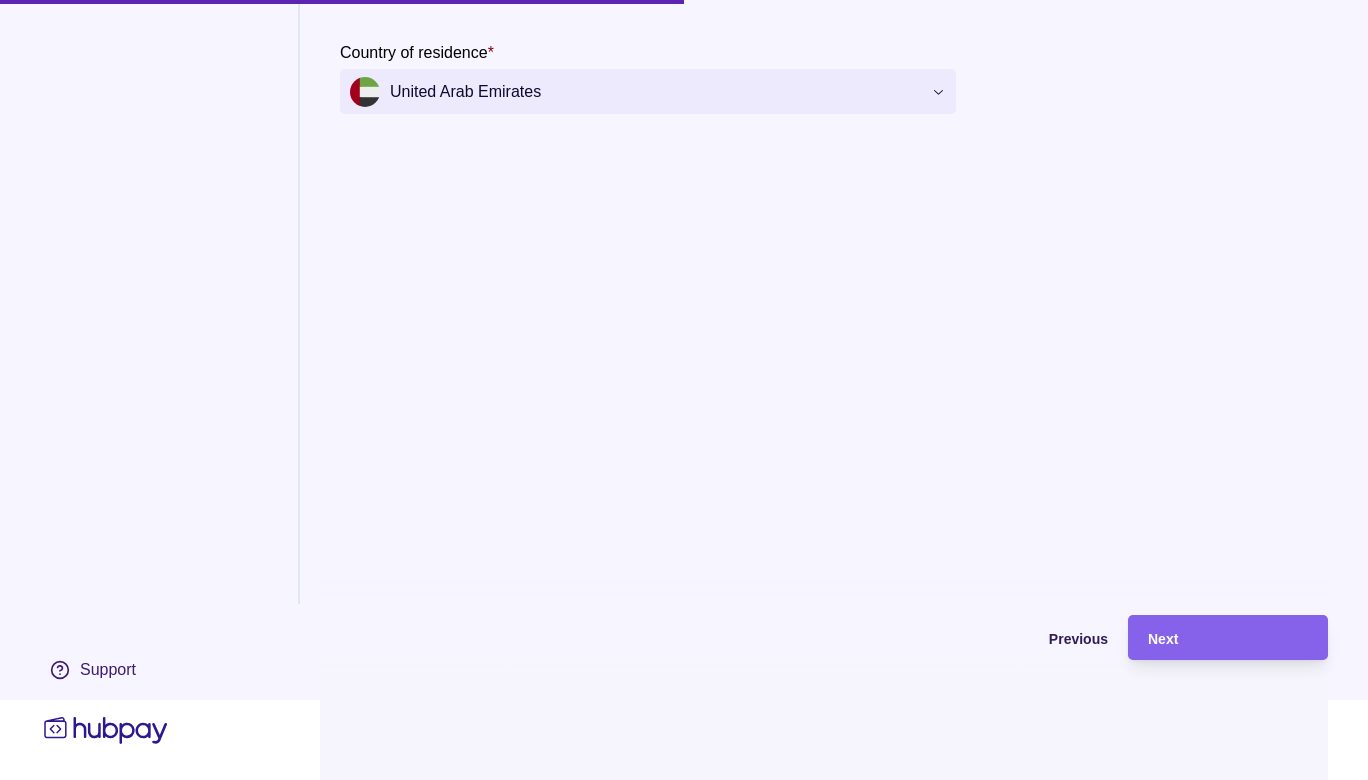 scroll, scrollTop: 0, scrollLeft: 0, axis: both 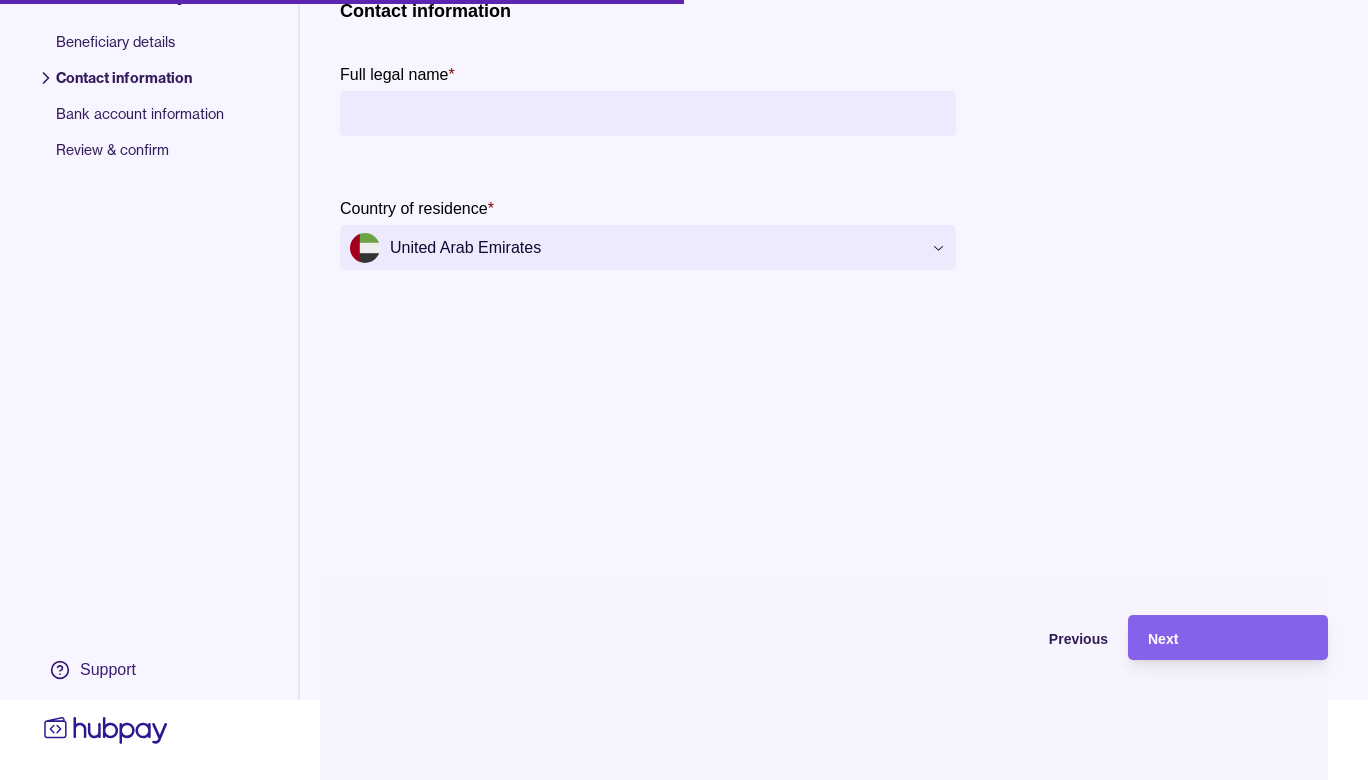 click on "Full legal name  *" at bounding box center (648, 113) 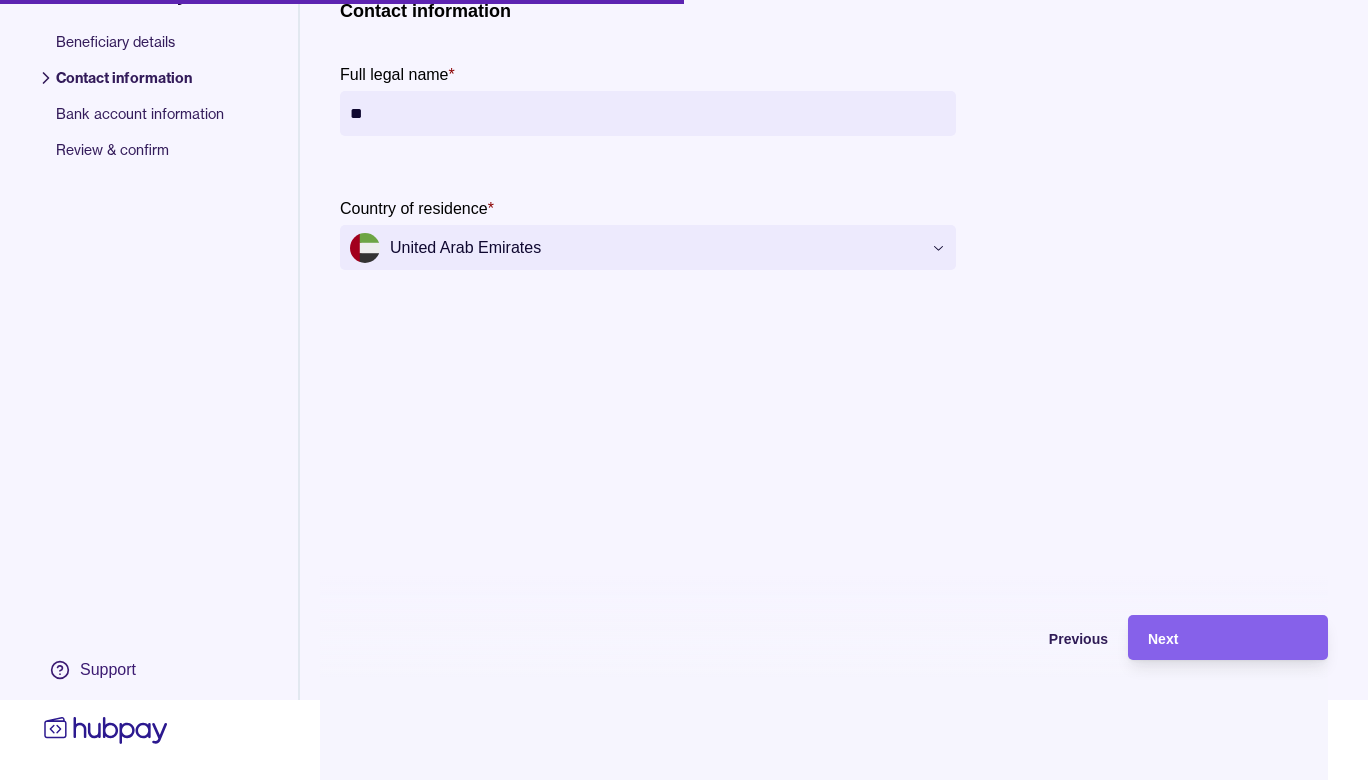 type on "*" 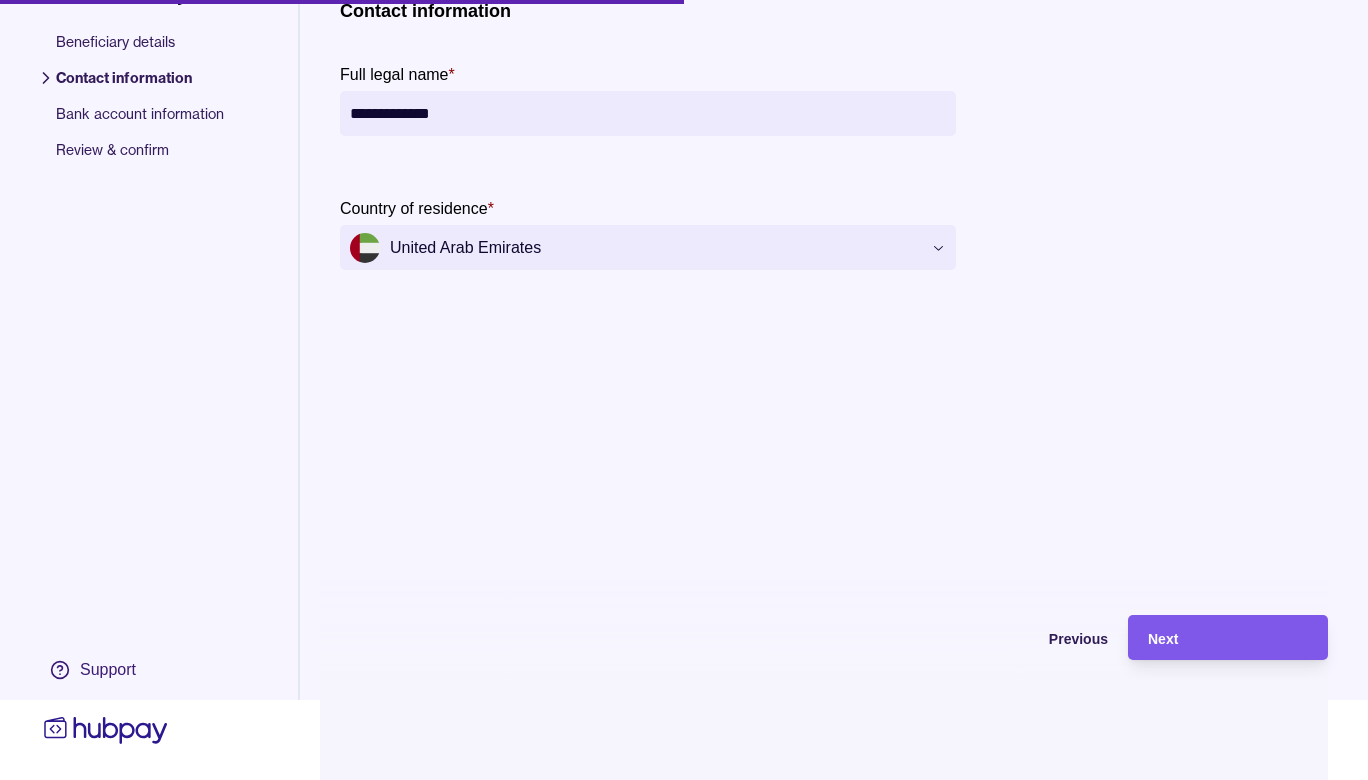 type on "**********" 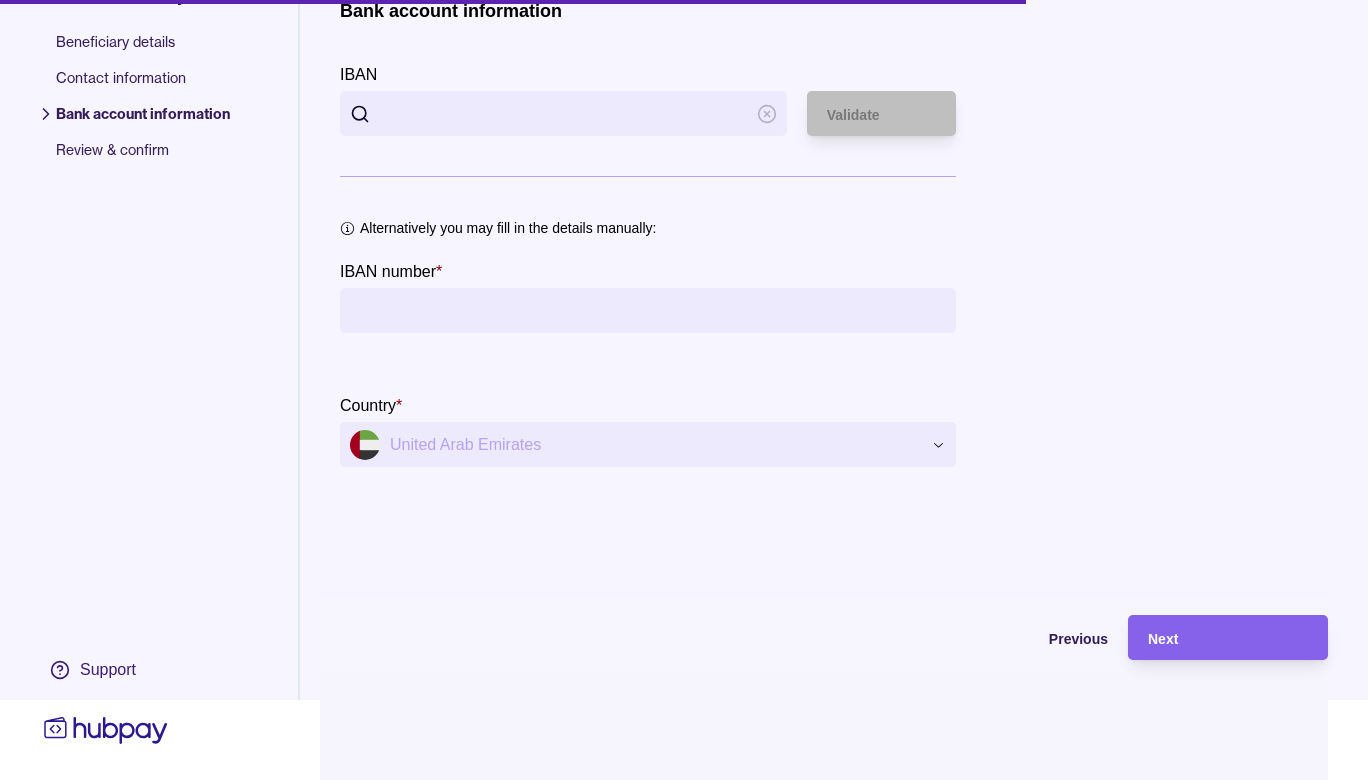 click on "IBAN" at bounding box center [563, 113] 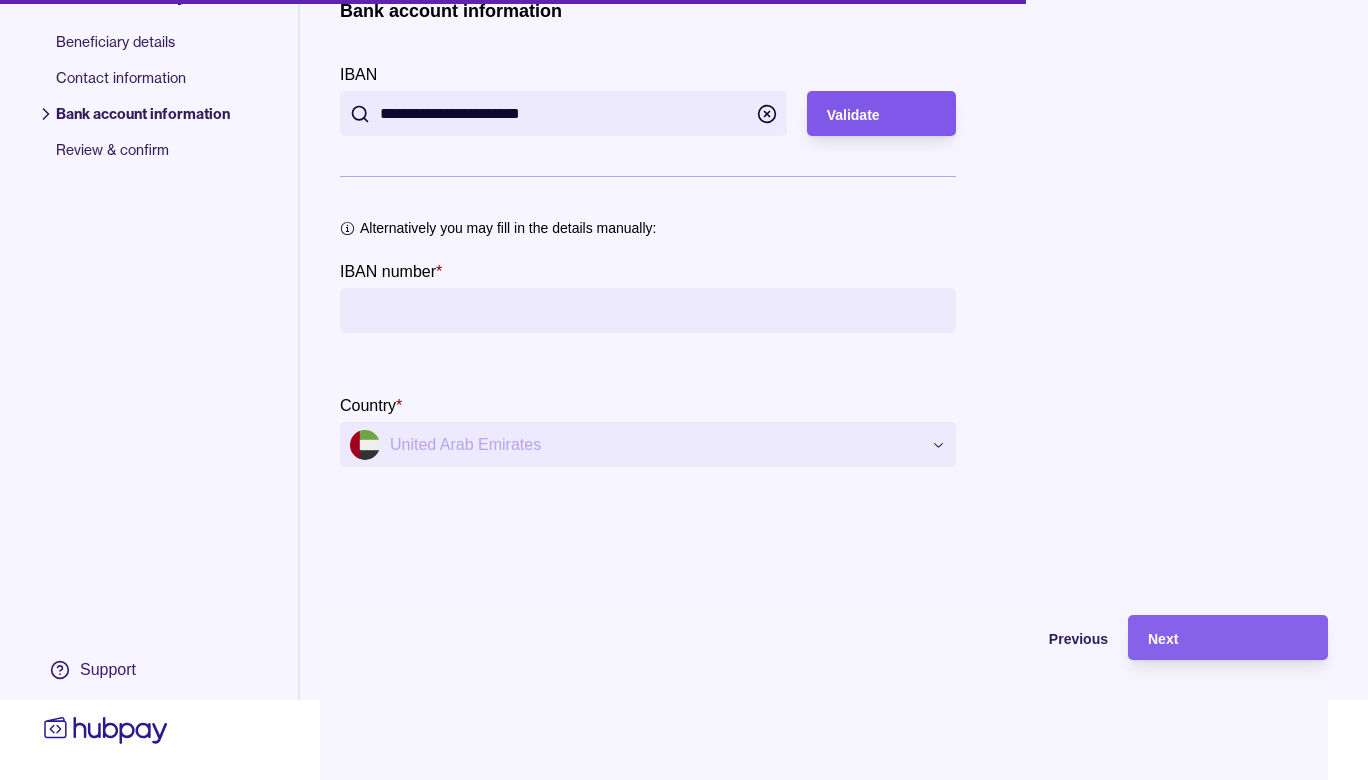 type on "**********" 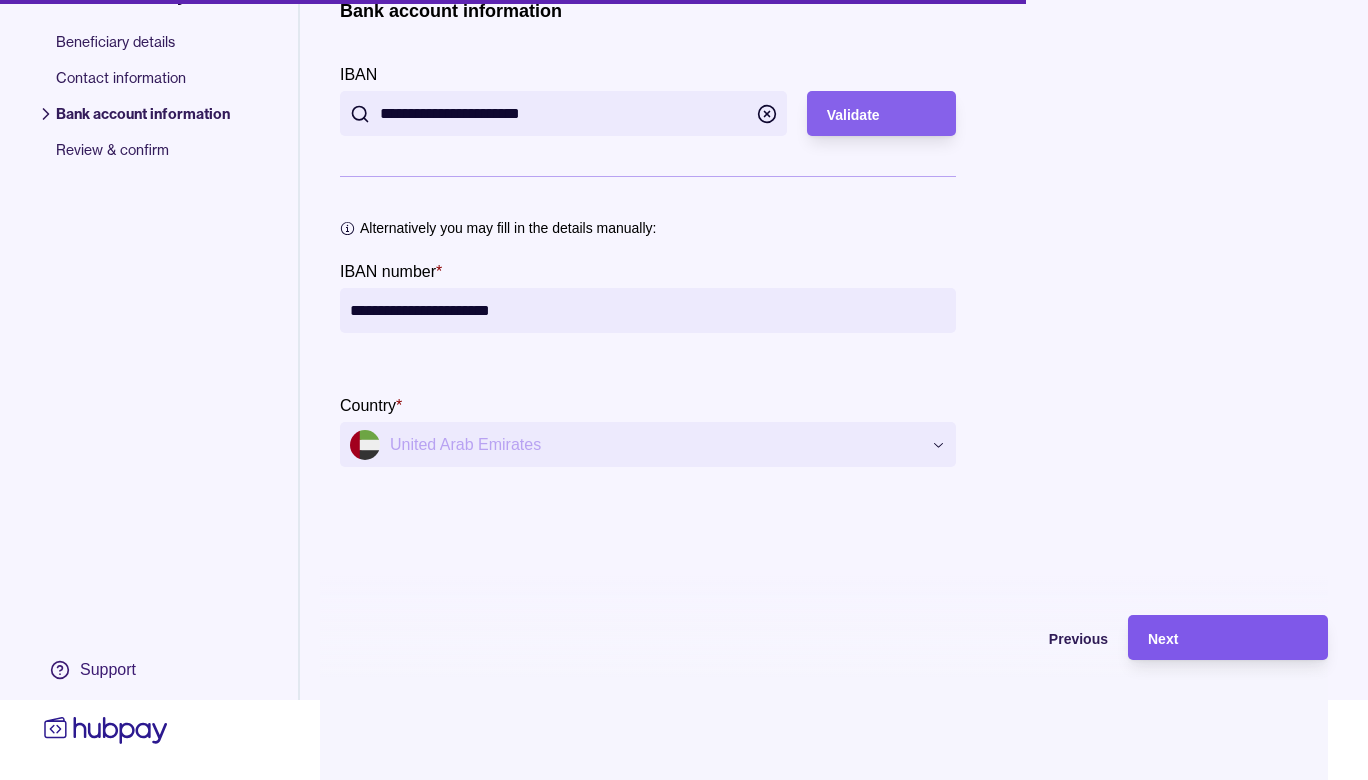click on "Next" at bounding box center [1213, 637] 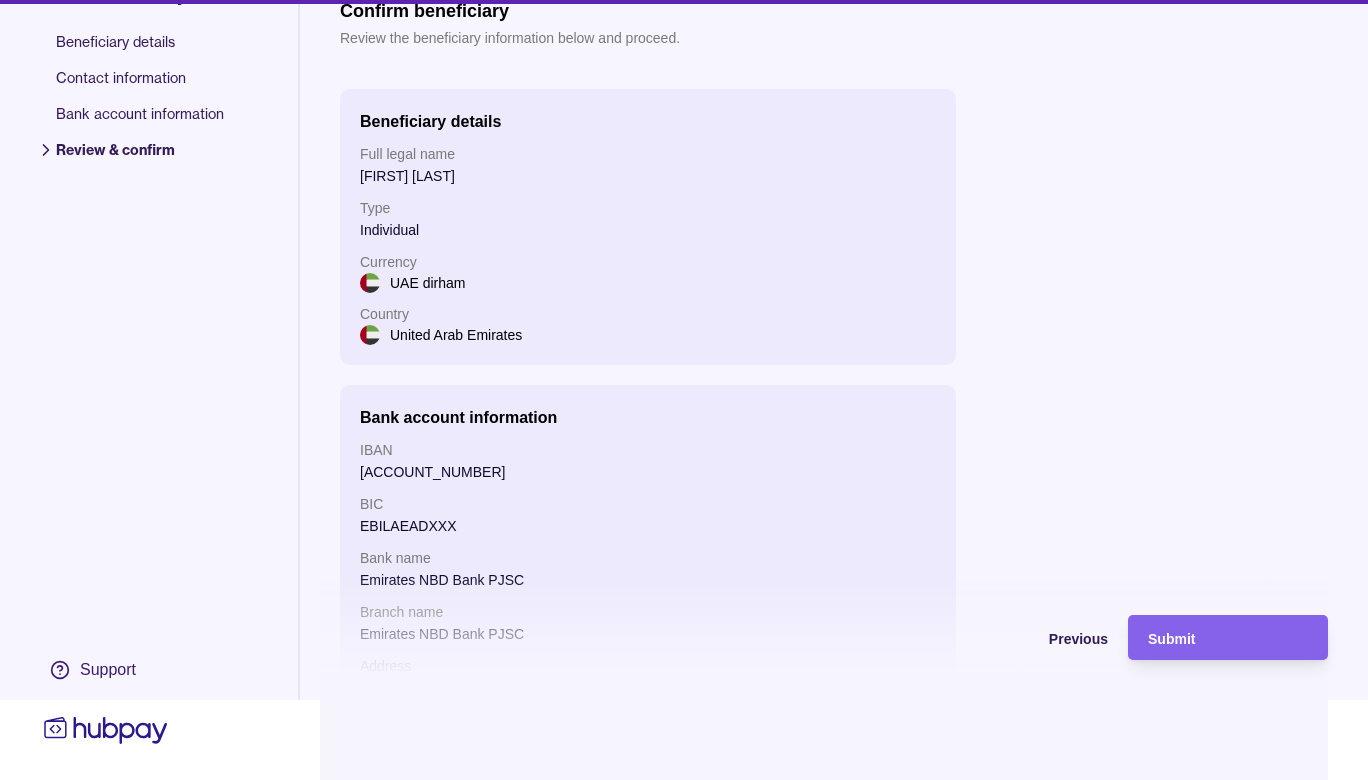 click on "Submit" at bounding box center [1213, 637] 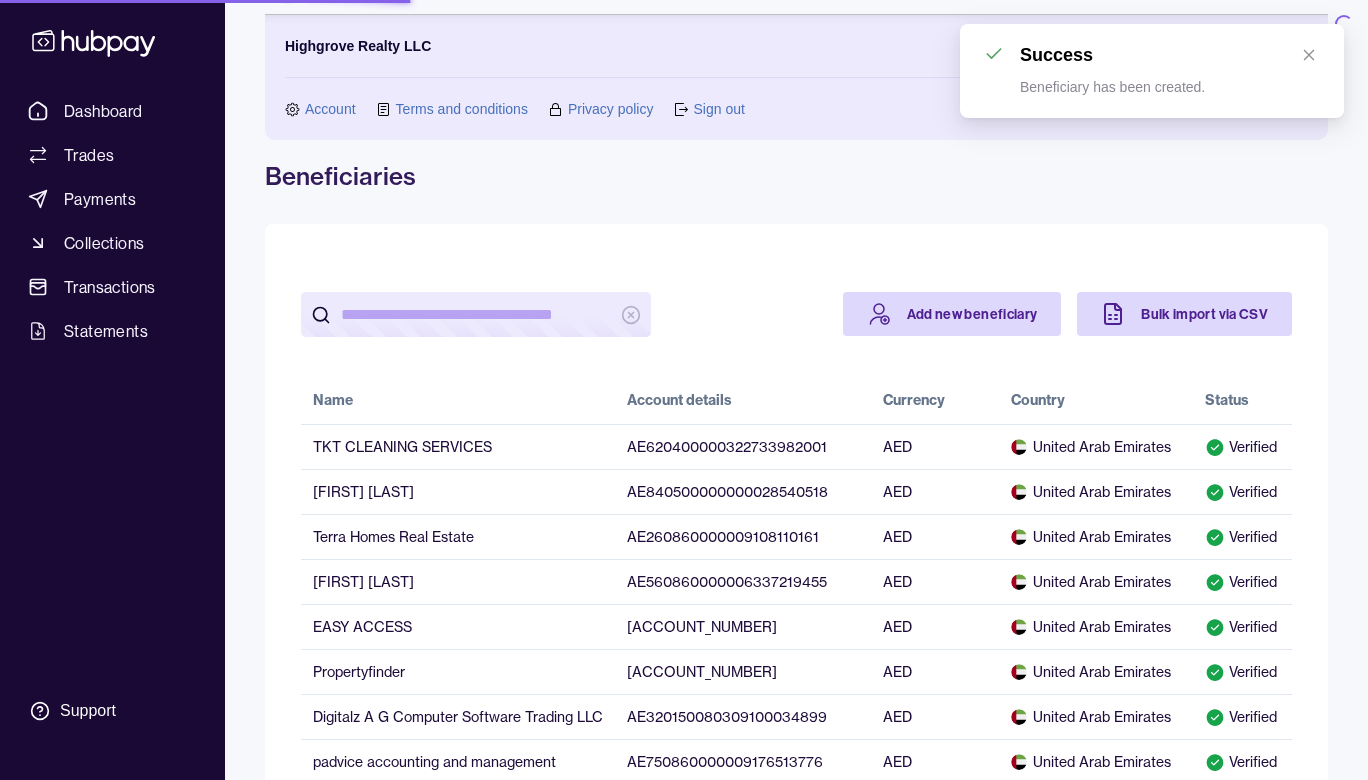 scroll, scrollTop: 0, scrollLeft: 0, axis: both 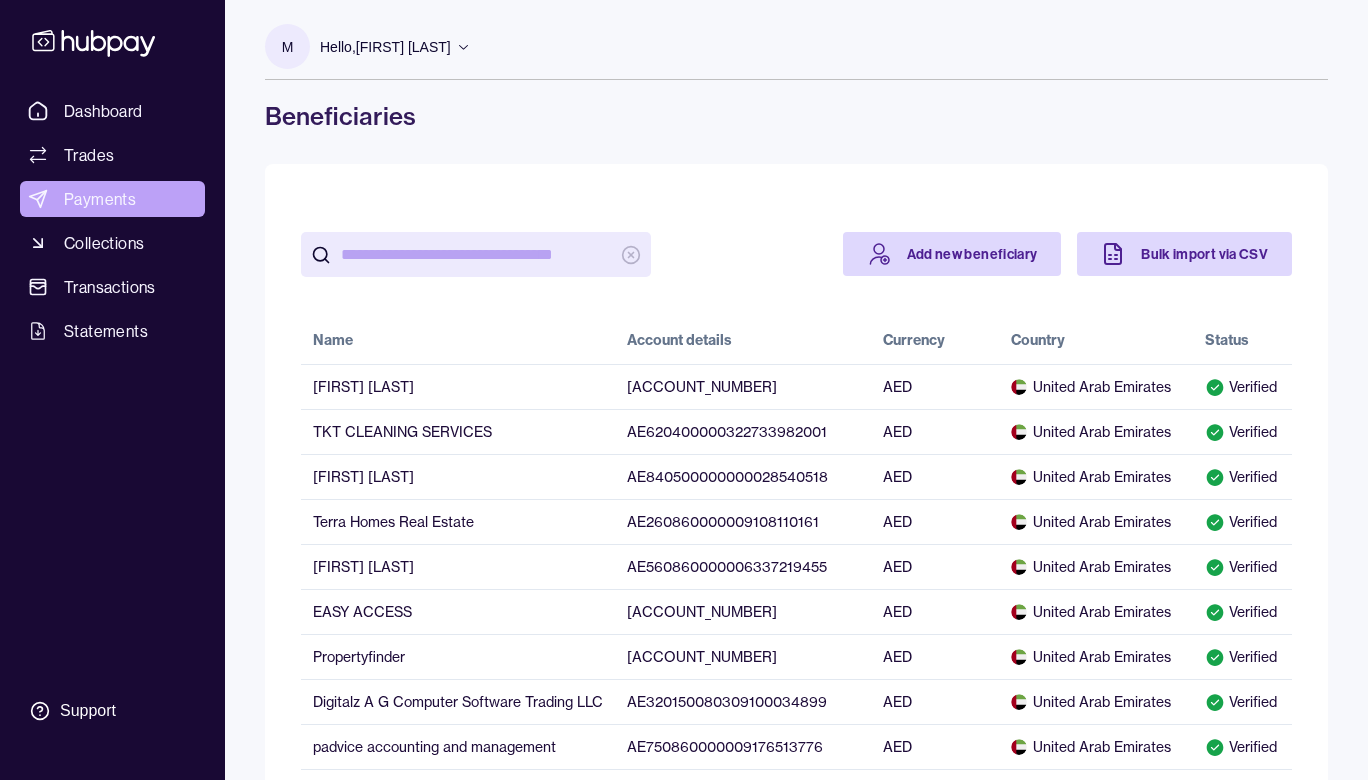 click on "Payments" at bounding box center (100, 199) 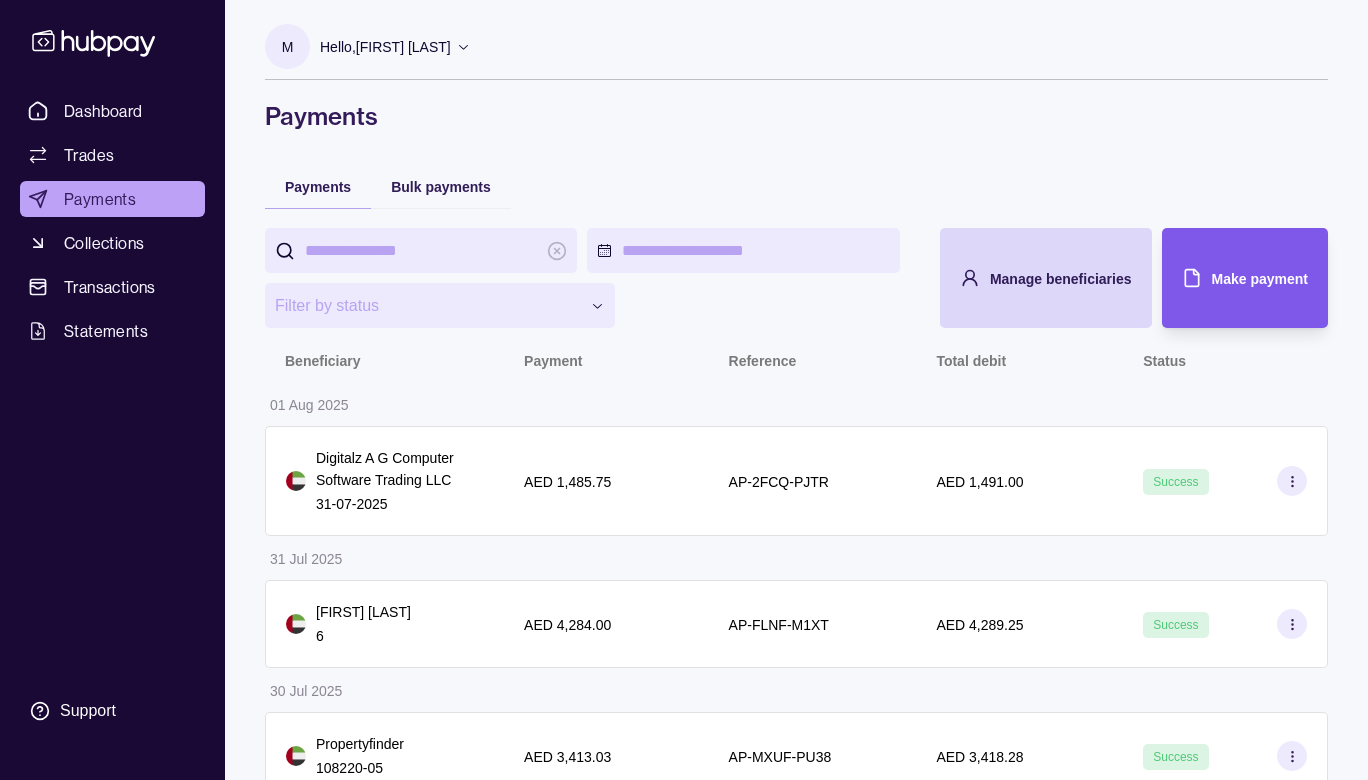 click on "Make payment" at bounding box center [1230, 278] 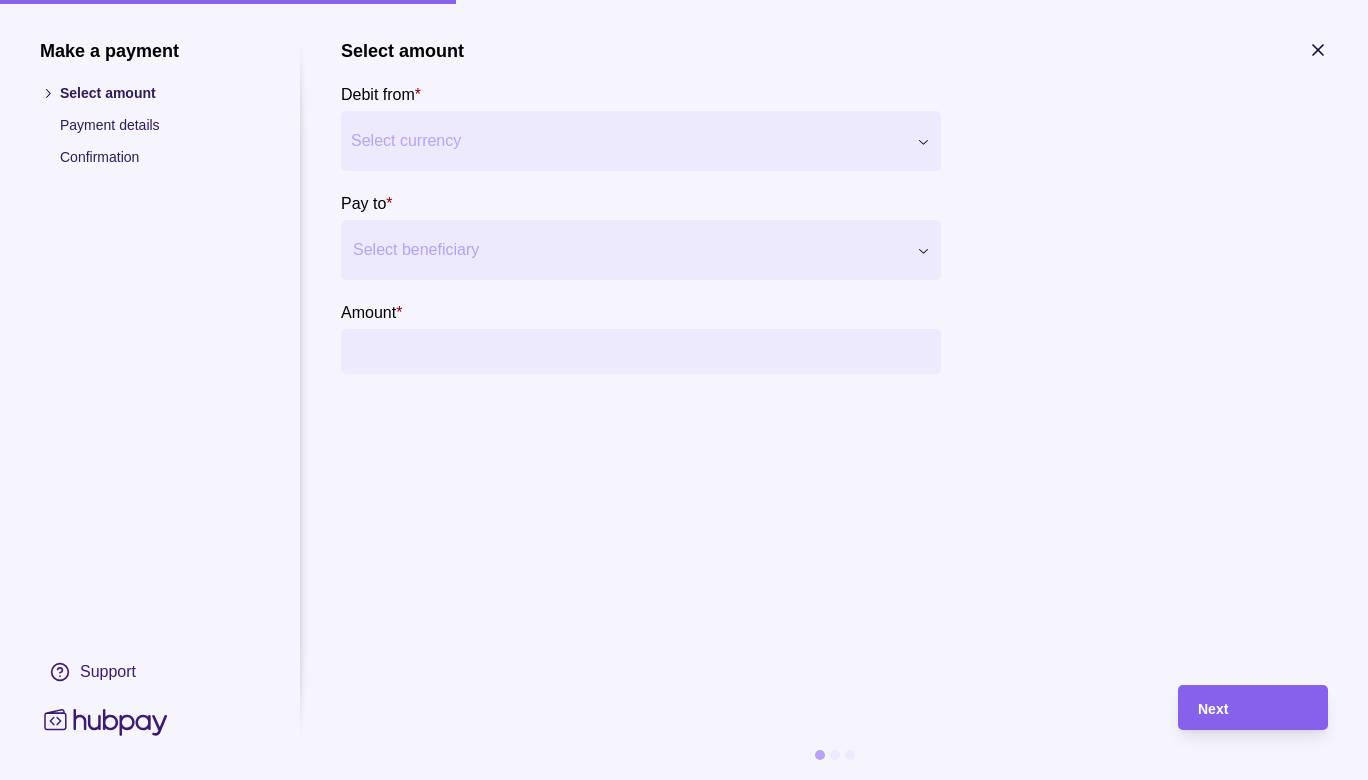 click on "Make a payment Select amount Payment details Confirmation Support Select amount Debit from  * Select currency *** *** *** Pay to  * Select beneficiary Amount  * Payment method  * Select payment method Fee currency  * Select fee currency Next" at bounding box center (684, 2879) 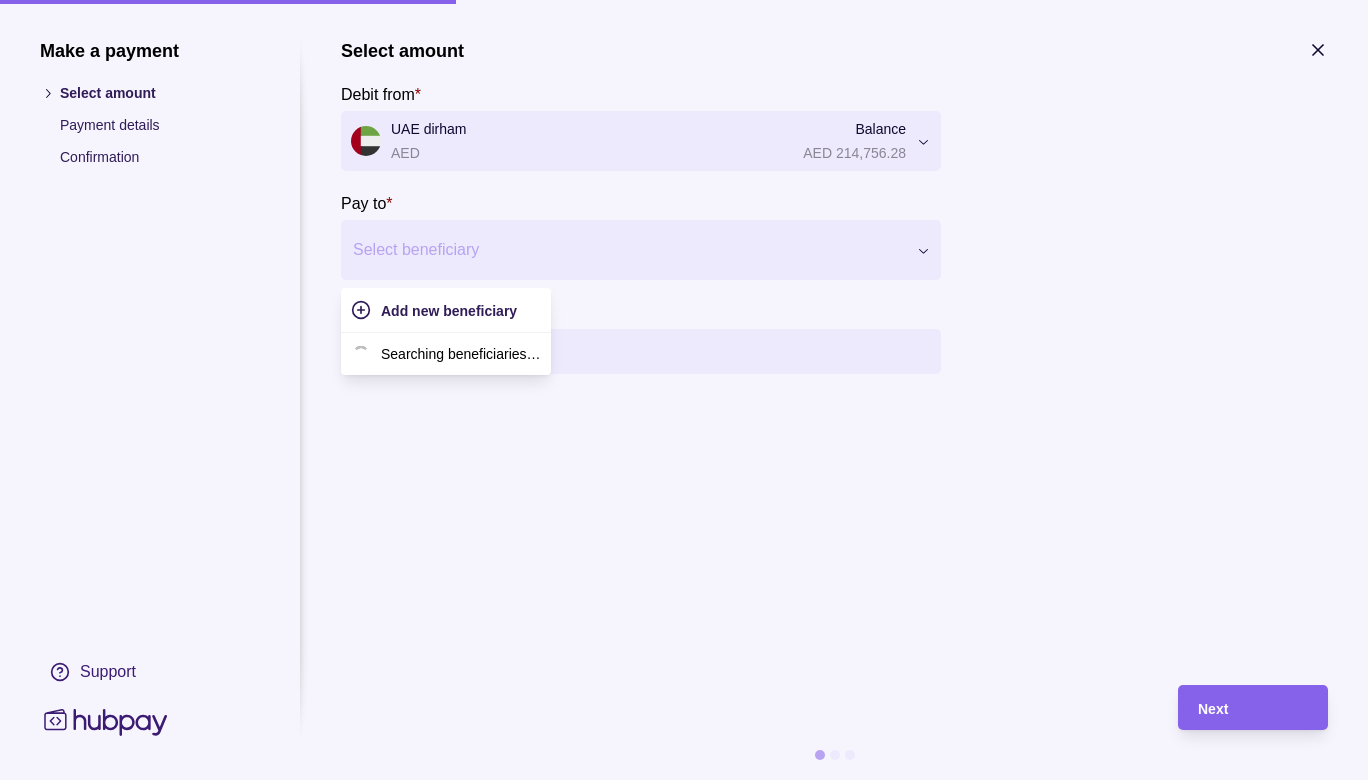 click at bounding box center (628, 250) 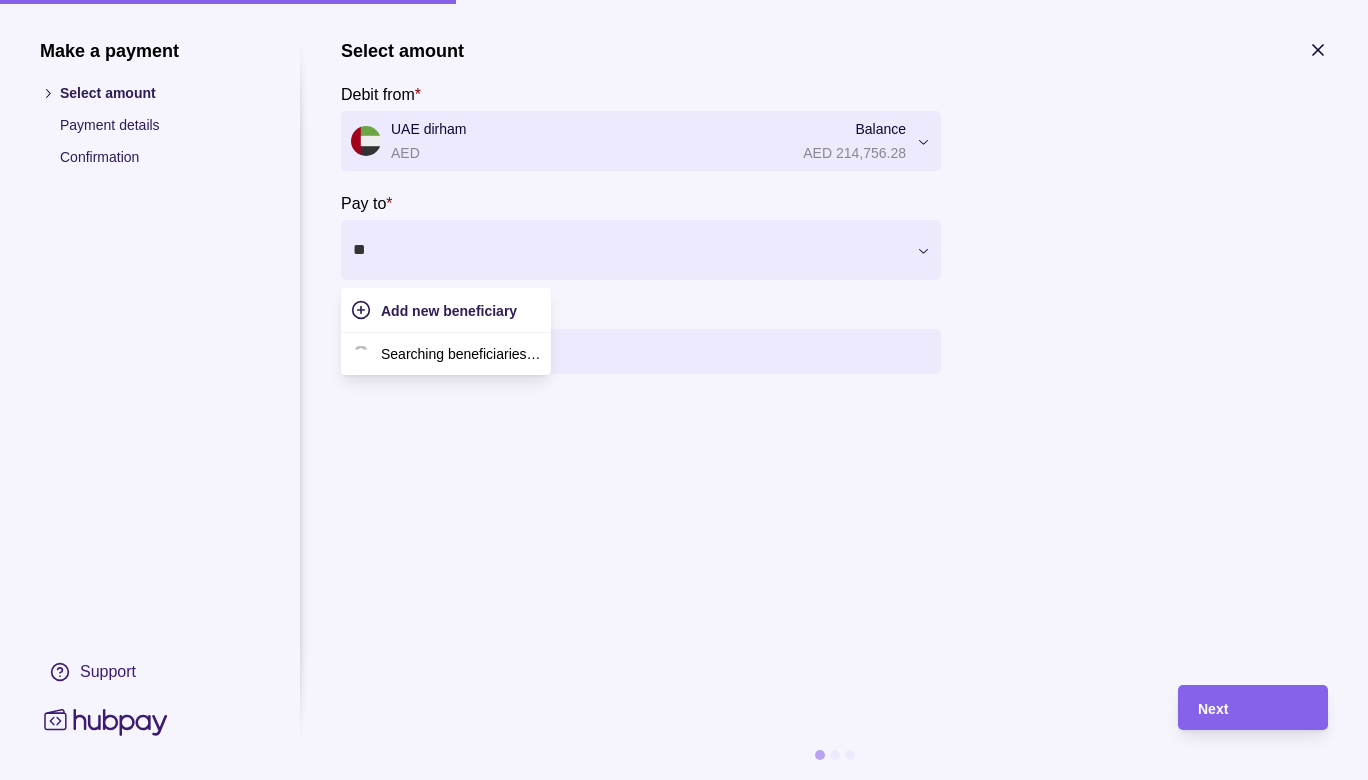 type on "***" 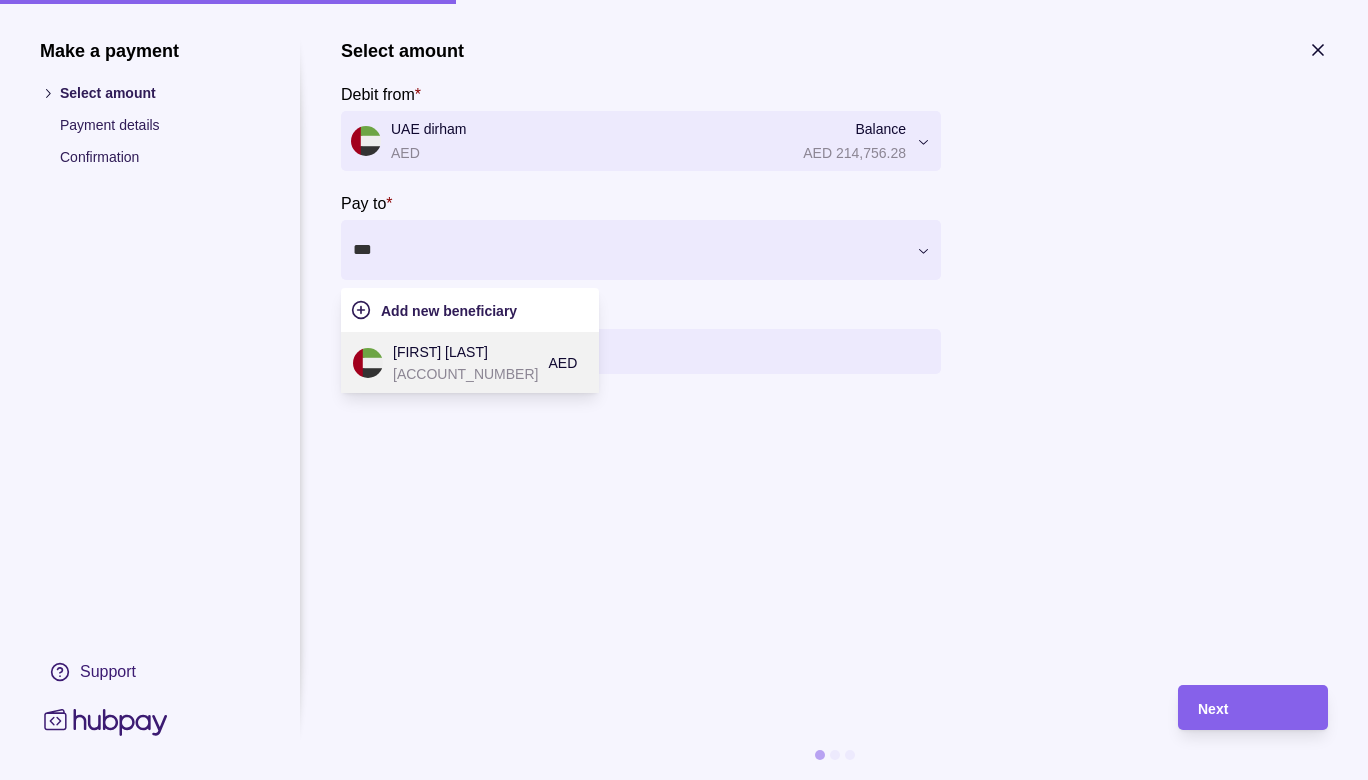 click on "[ACCOUNT_NUMBER]" at bounding box center [465, 374] 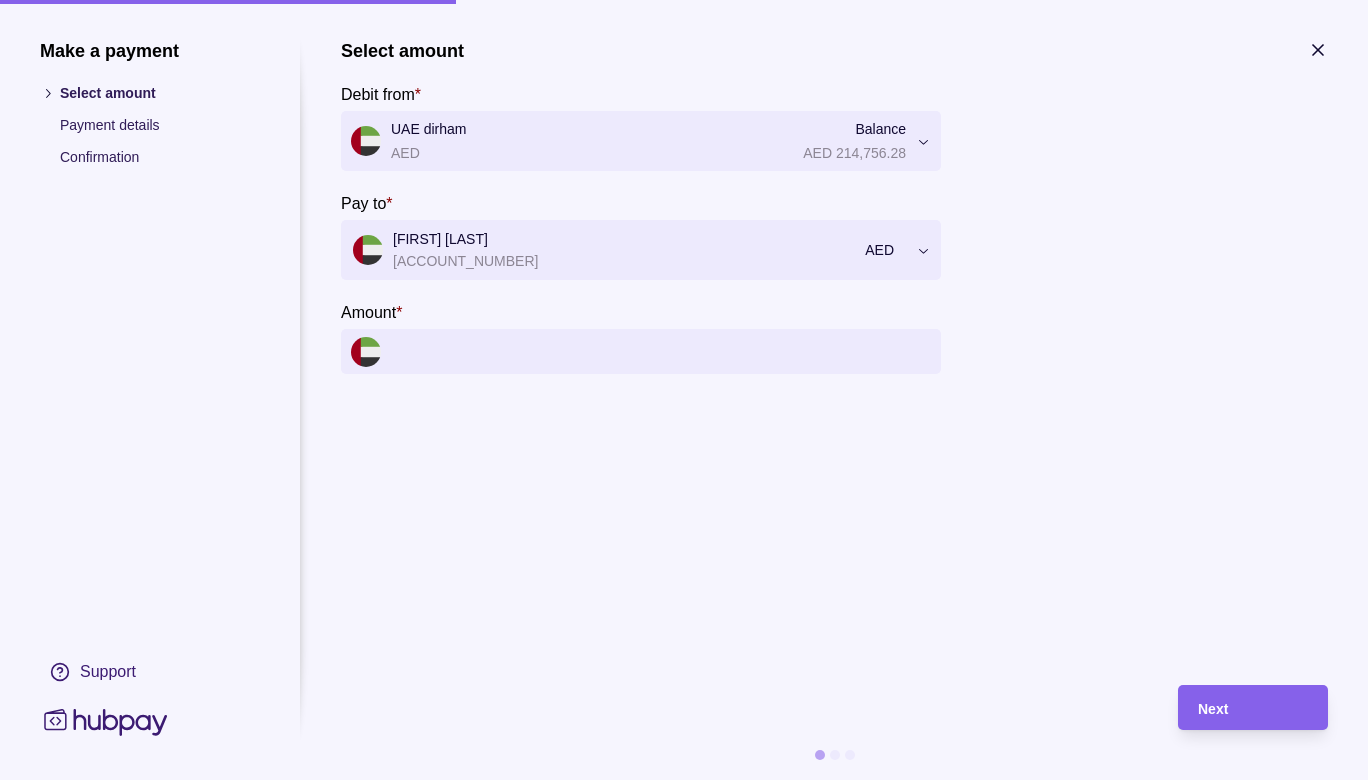 click on "Amount  *" at bounding box center (661, 351) 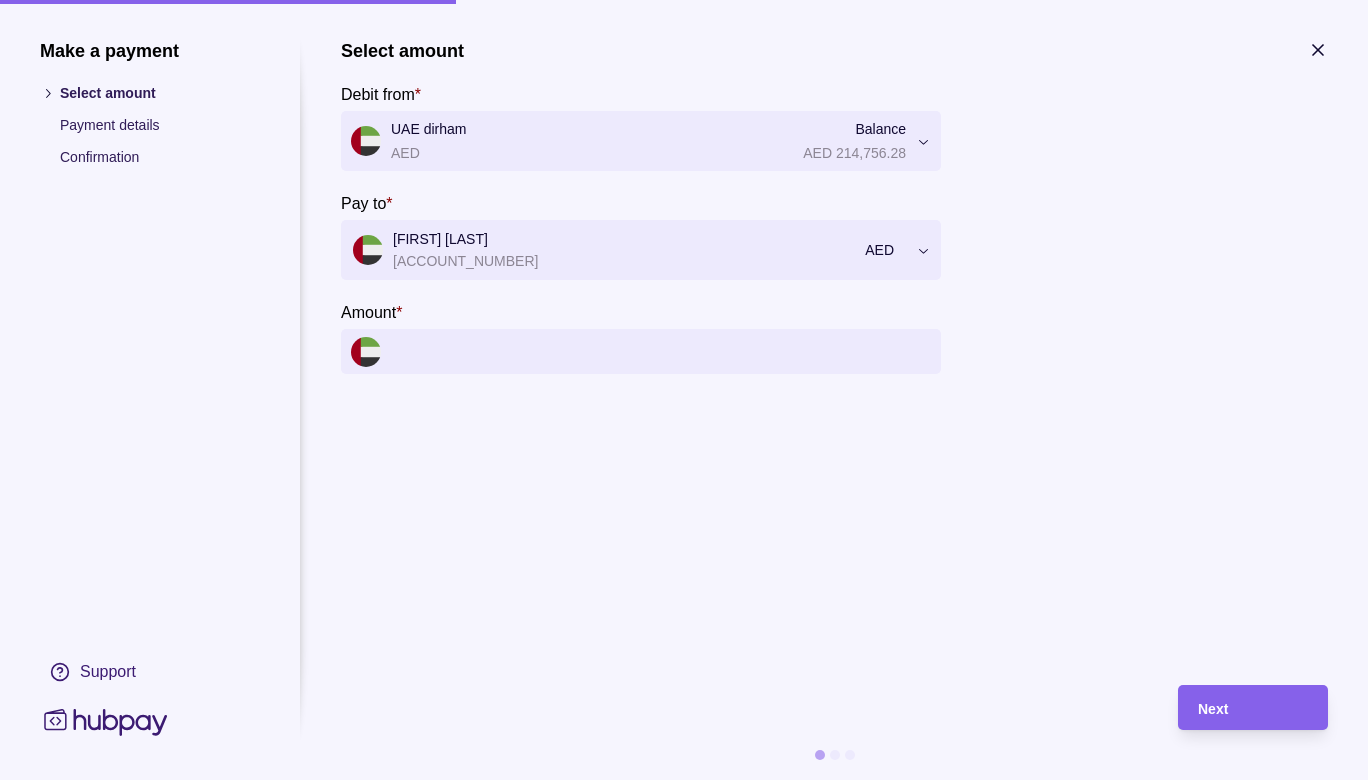 click on "Amount  *" at bounding box center (661, 351) 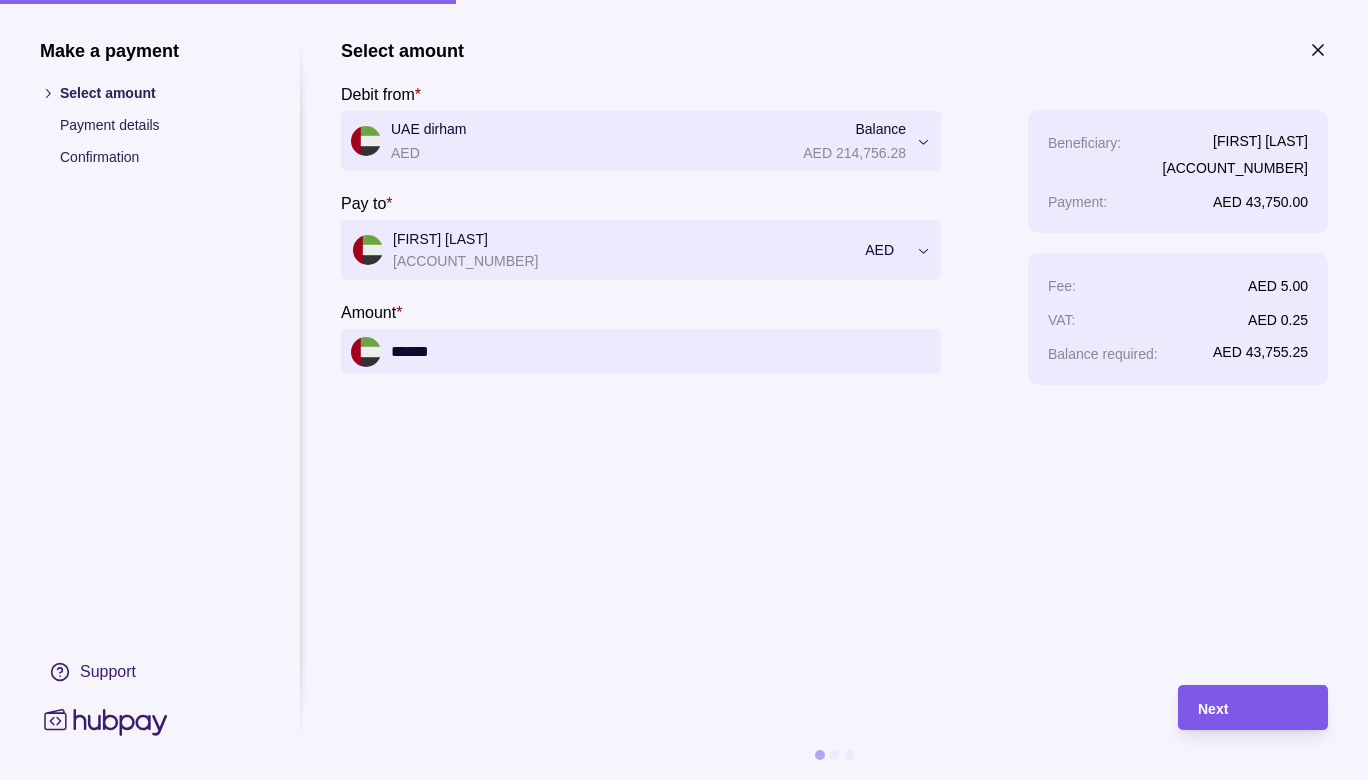 type on "******" 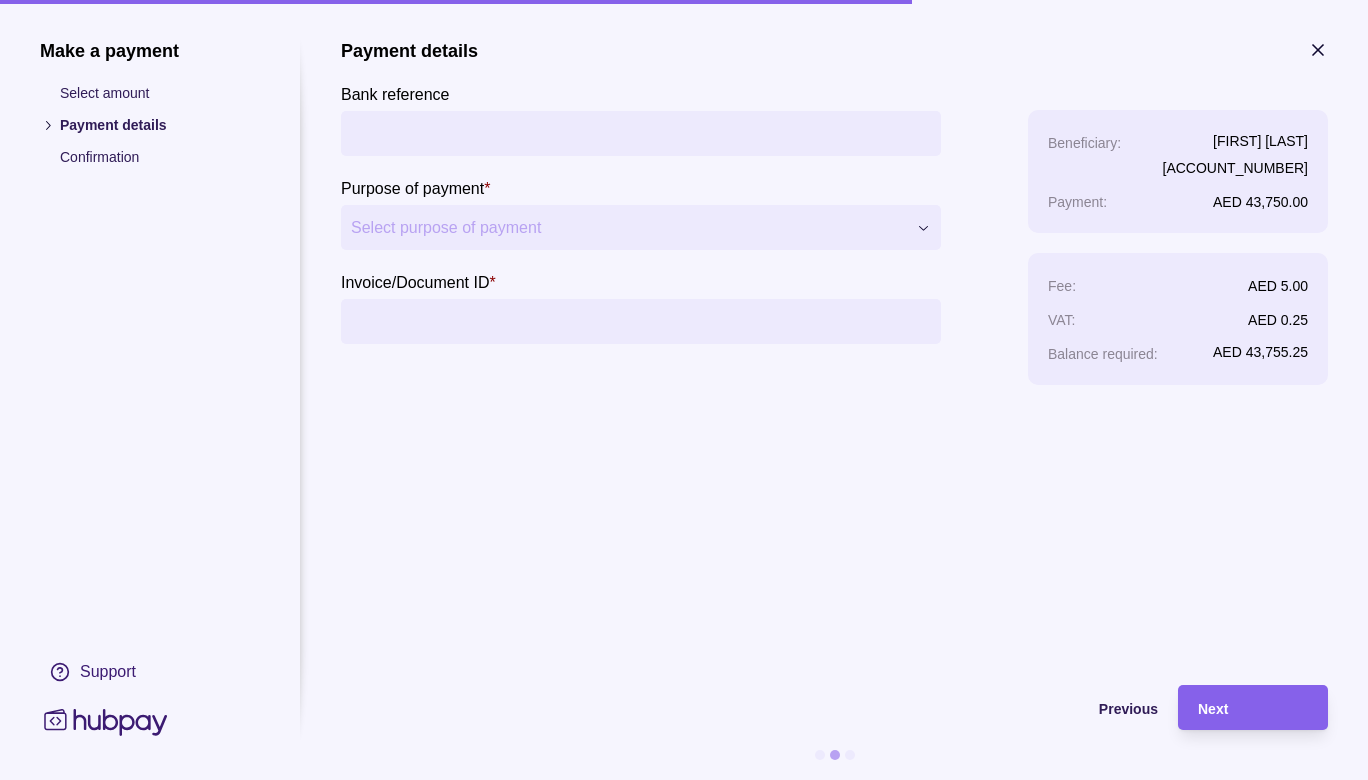 click on "Bank reference" at bounding box center (641, 133) 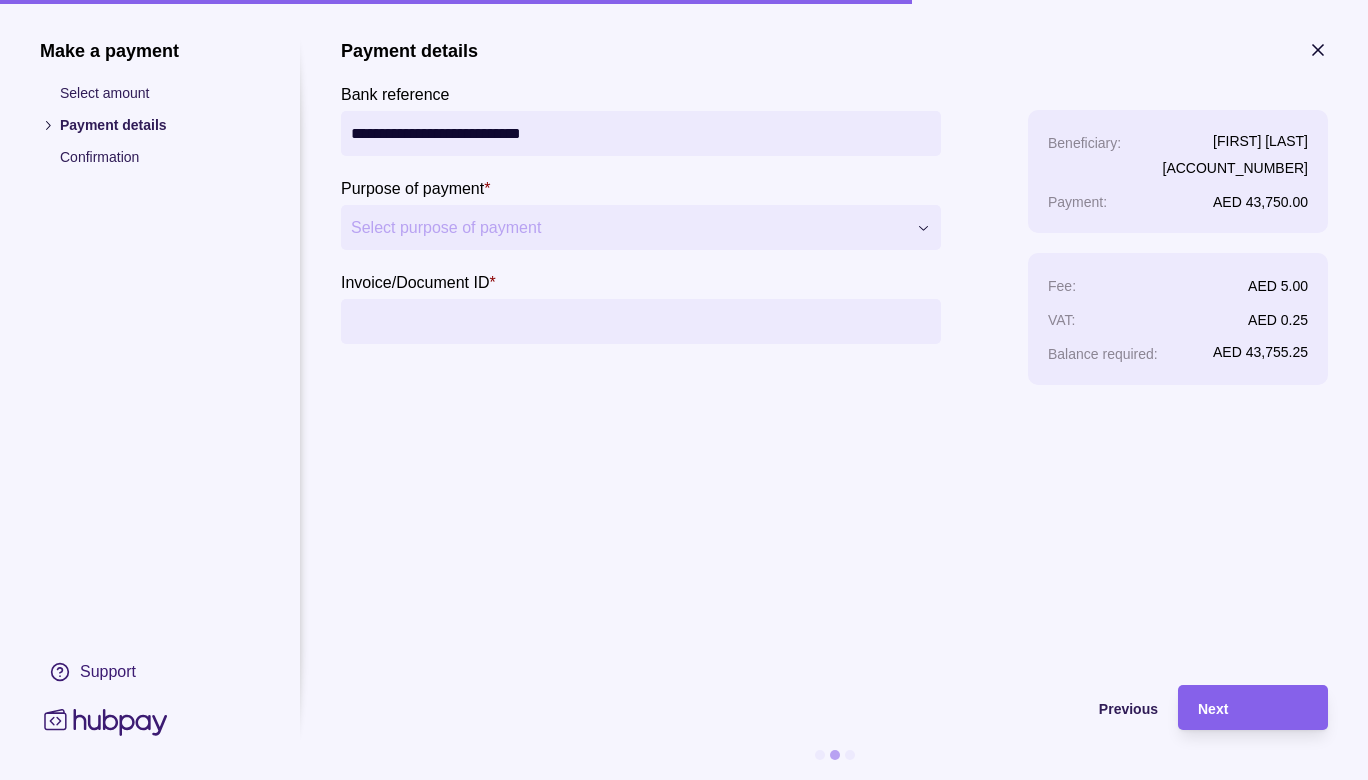 type on "**********" 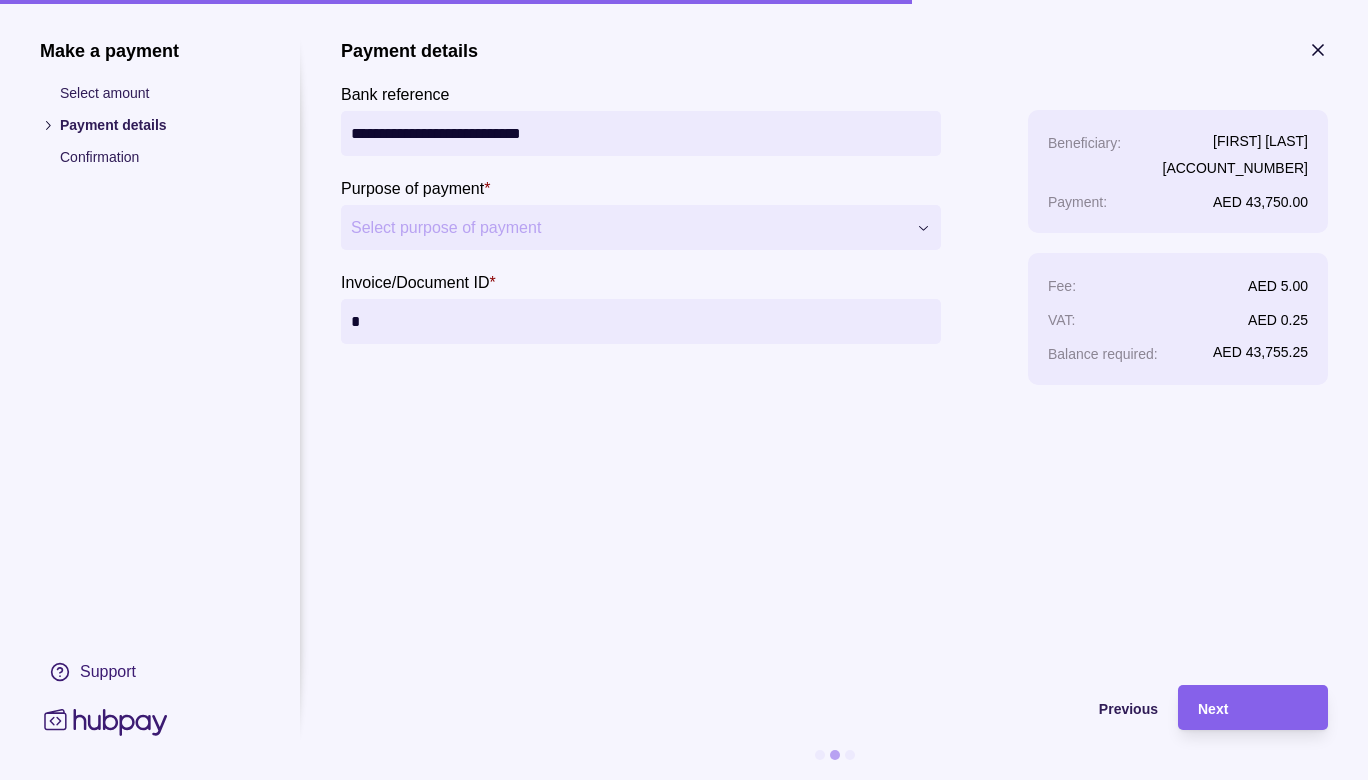 type on "*" 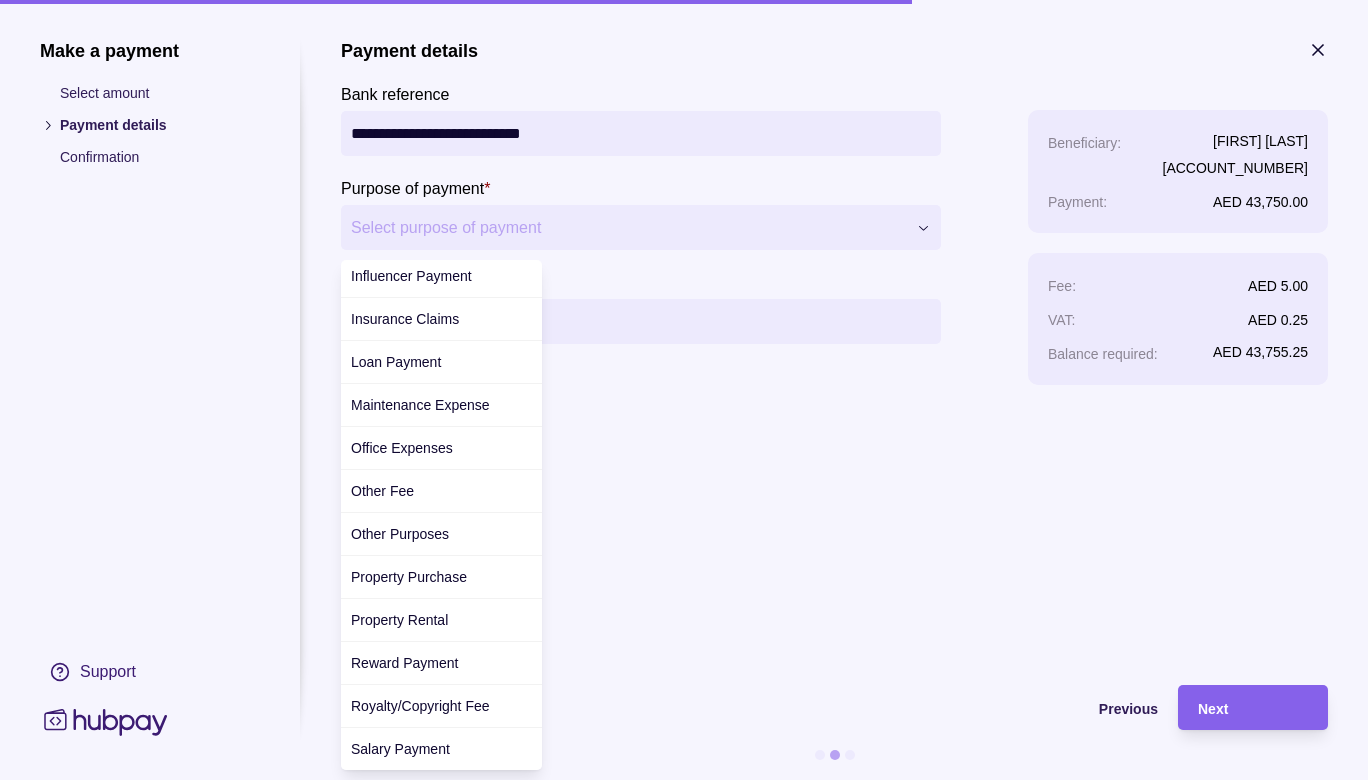 scroll, scrollTop: 653, scrollLeft: 0, axis: vertical 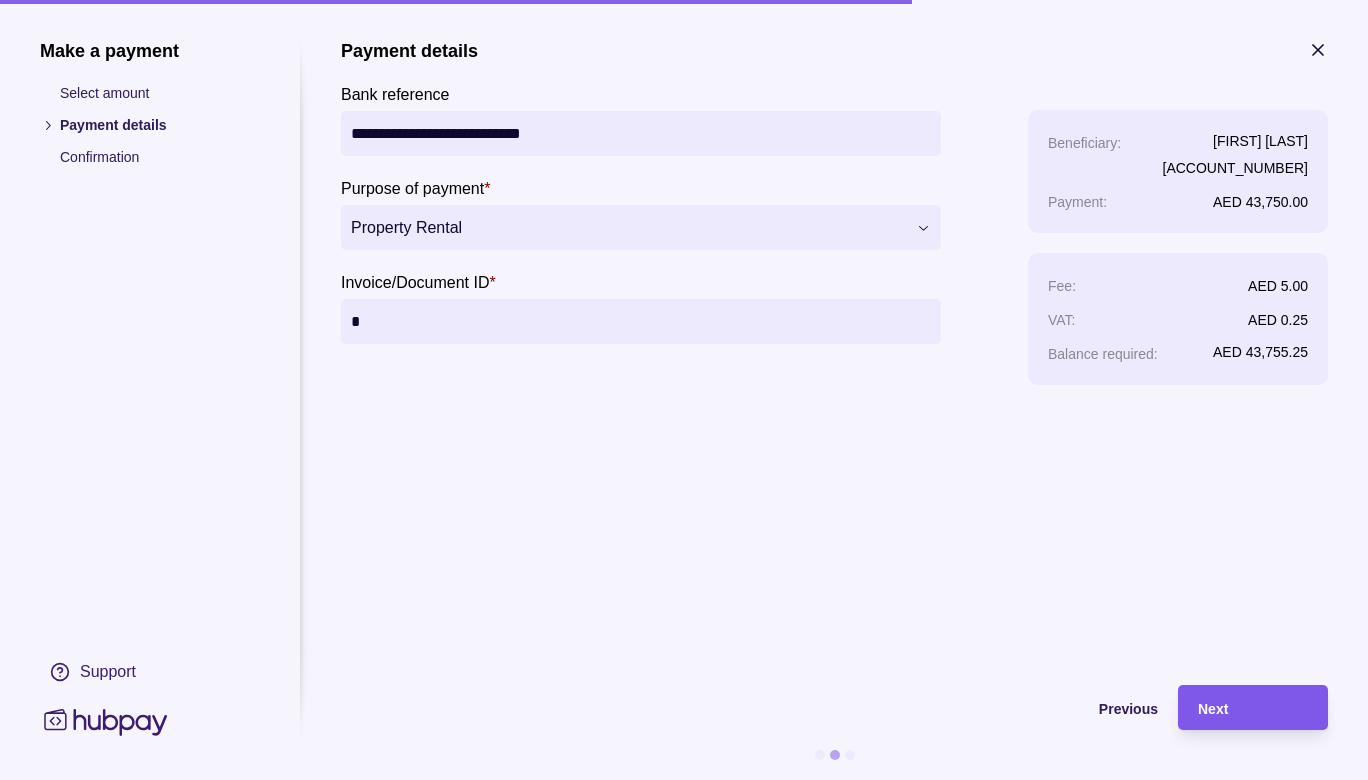 click on "Next" at bounding box center (1238, 707) 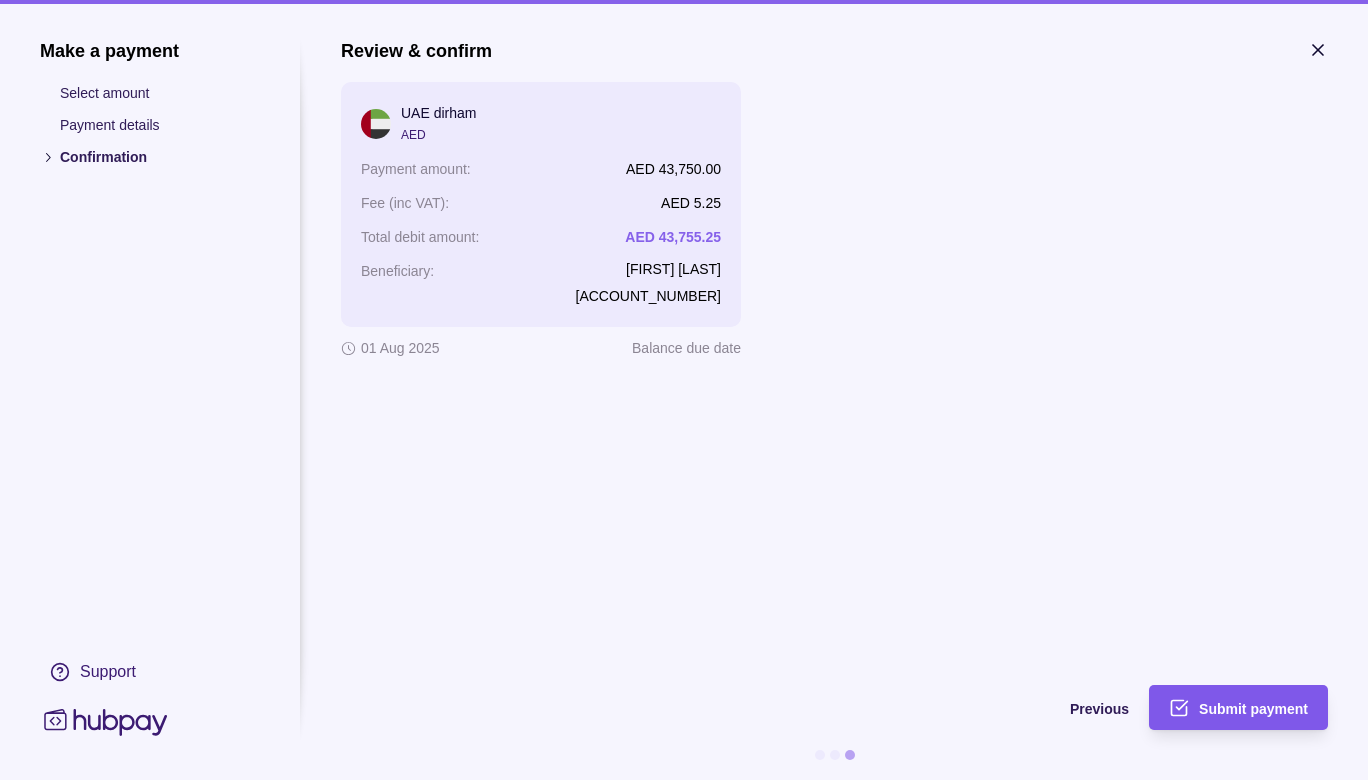 click on "Submit payment" at bounding box center (1253, 708) 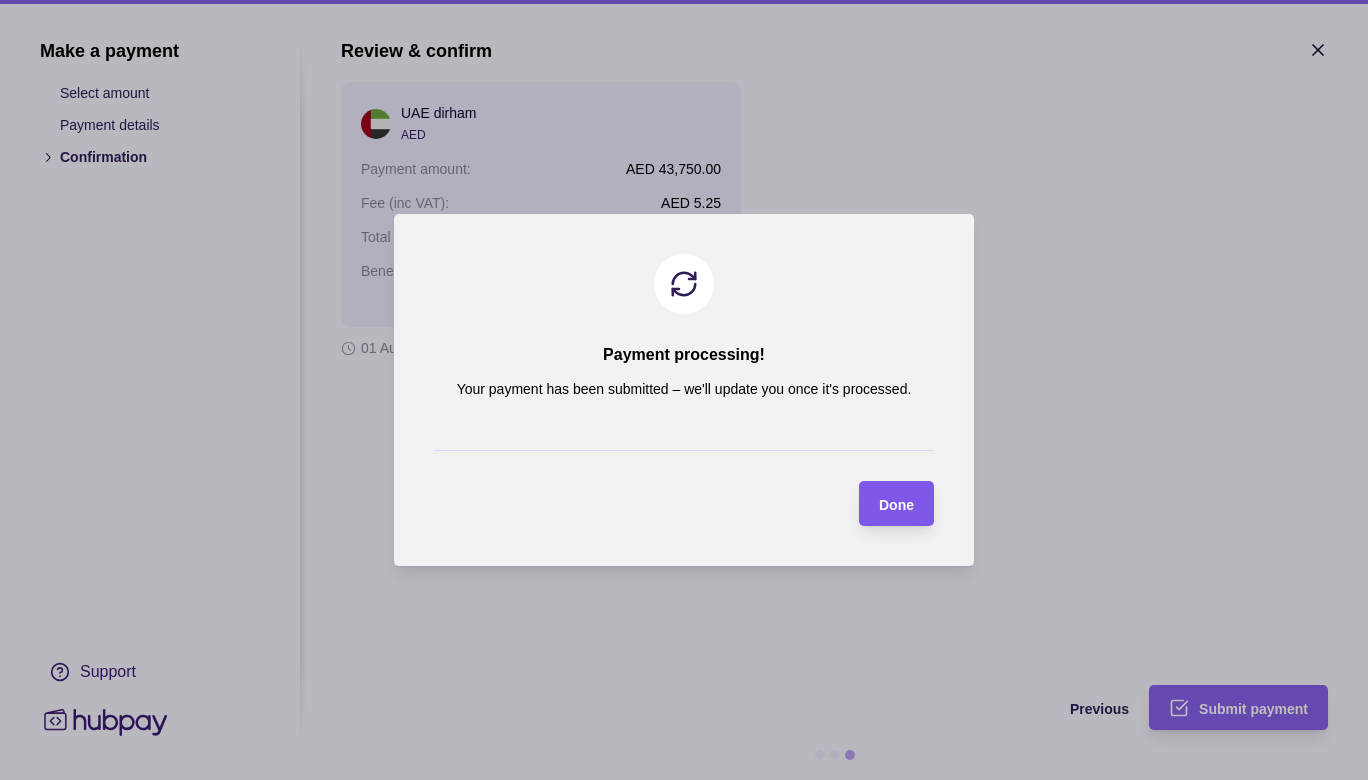 click on "Done" at bounding box center [896, 505] 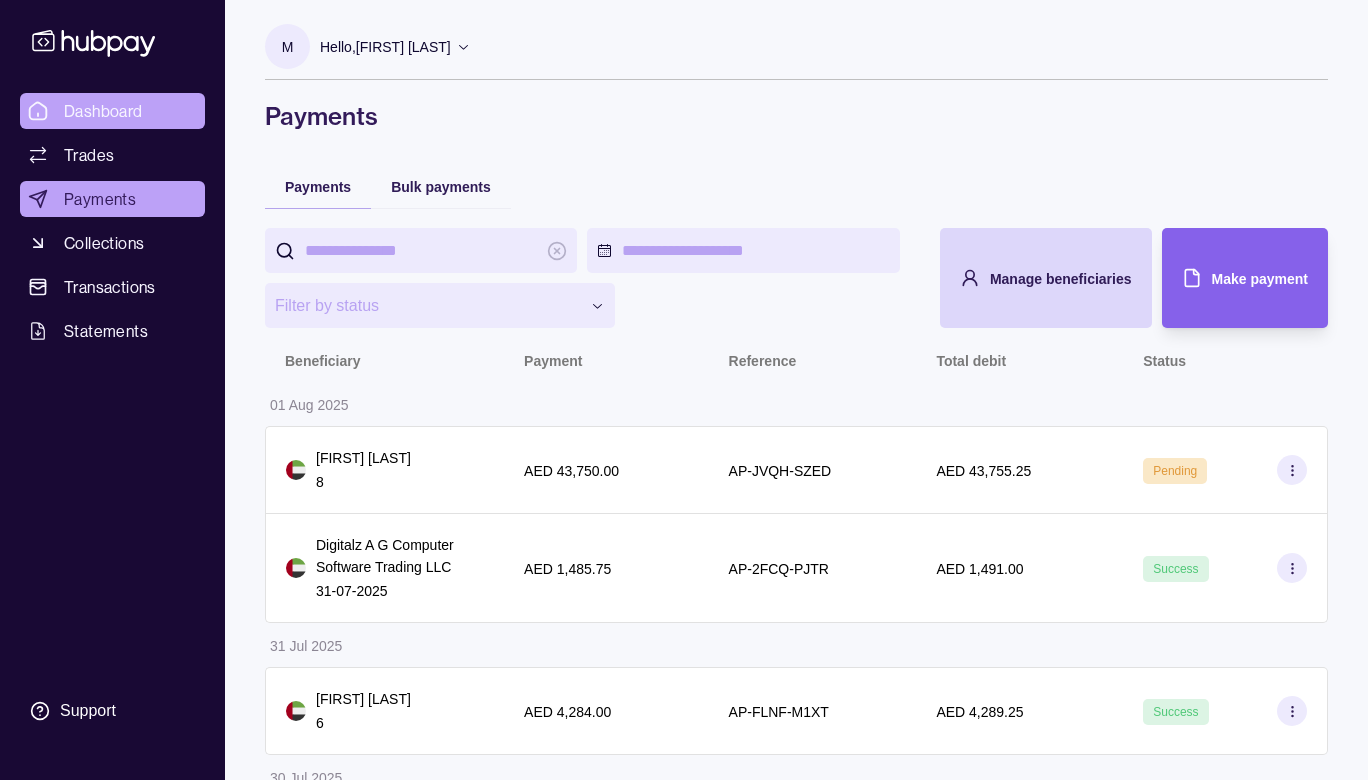 click on "Dashboard" at bounding box center [103, 111] 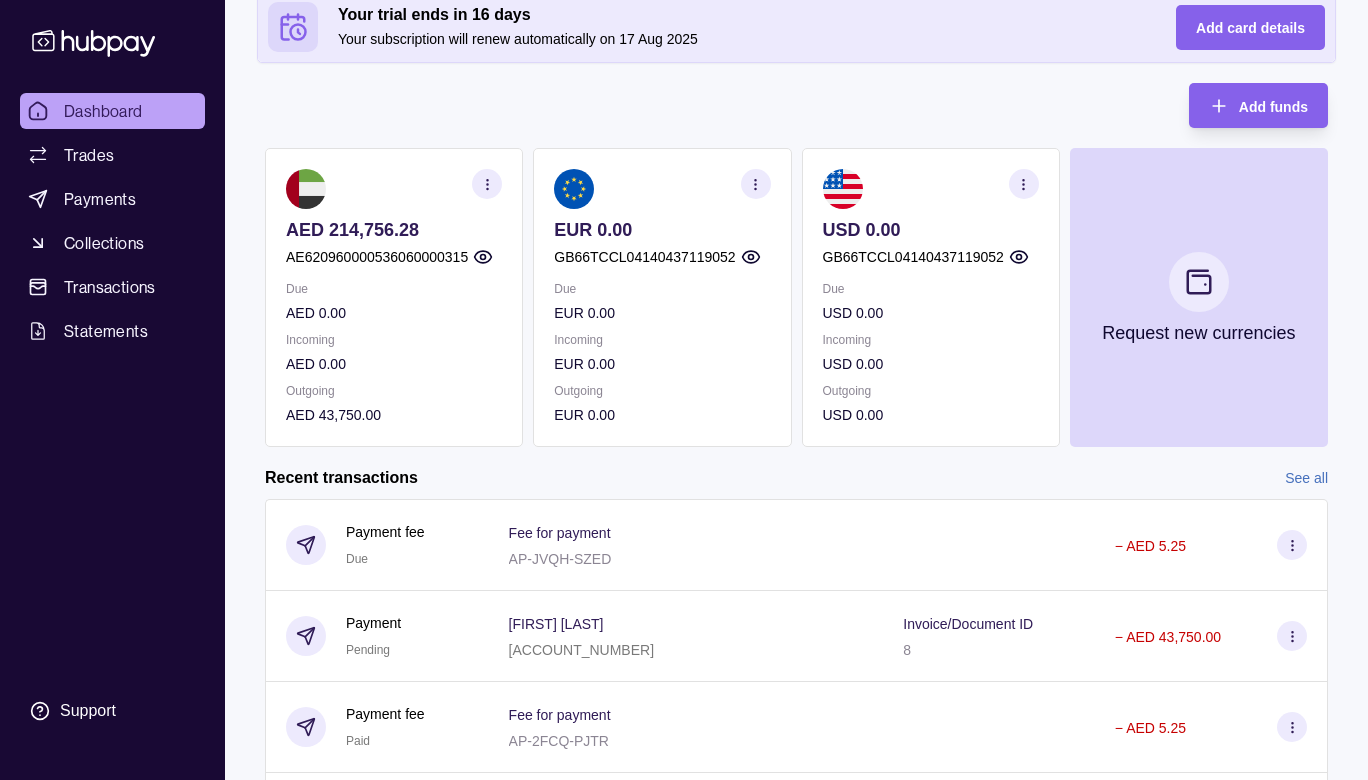 scroll, scrollTop: 0, scrollLeft: 0, axis: both 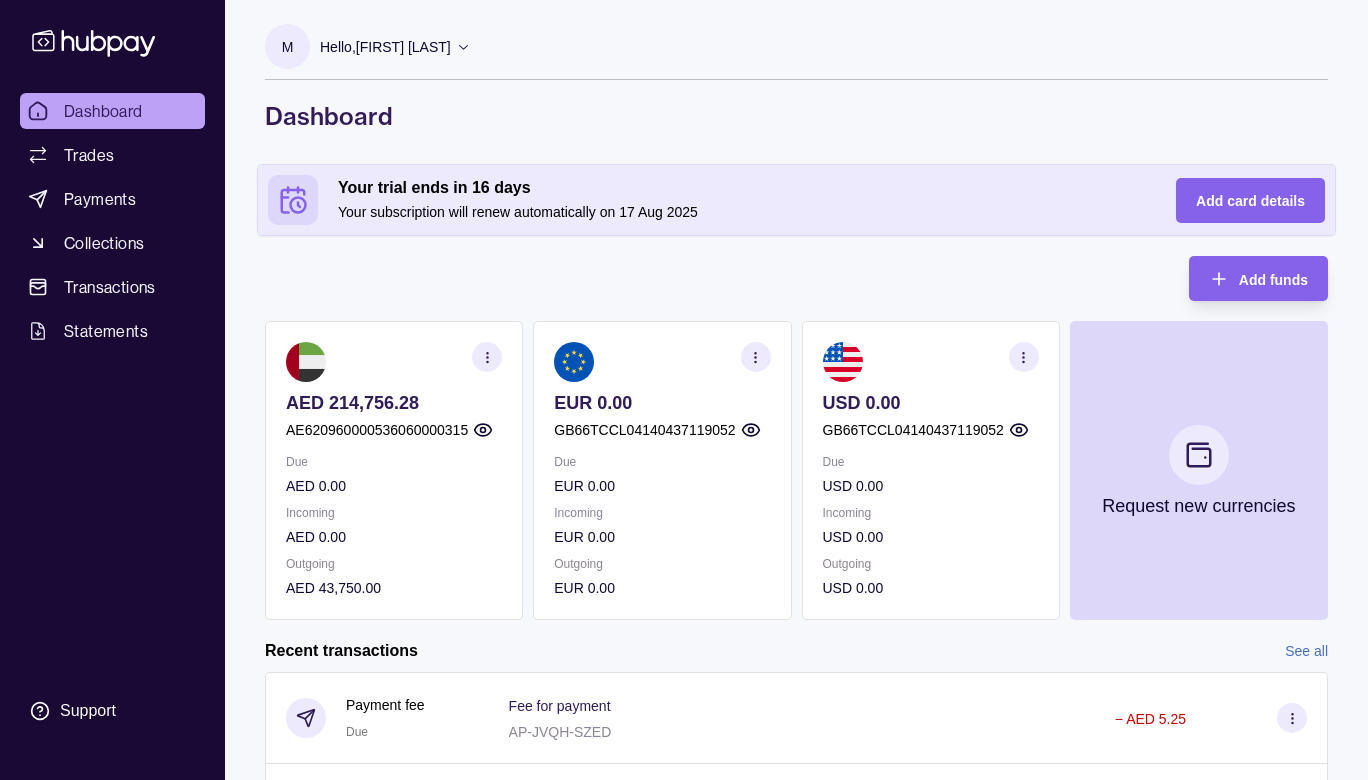 click on "Dashboard" at bounding box center (103, 111) 